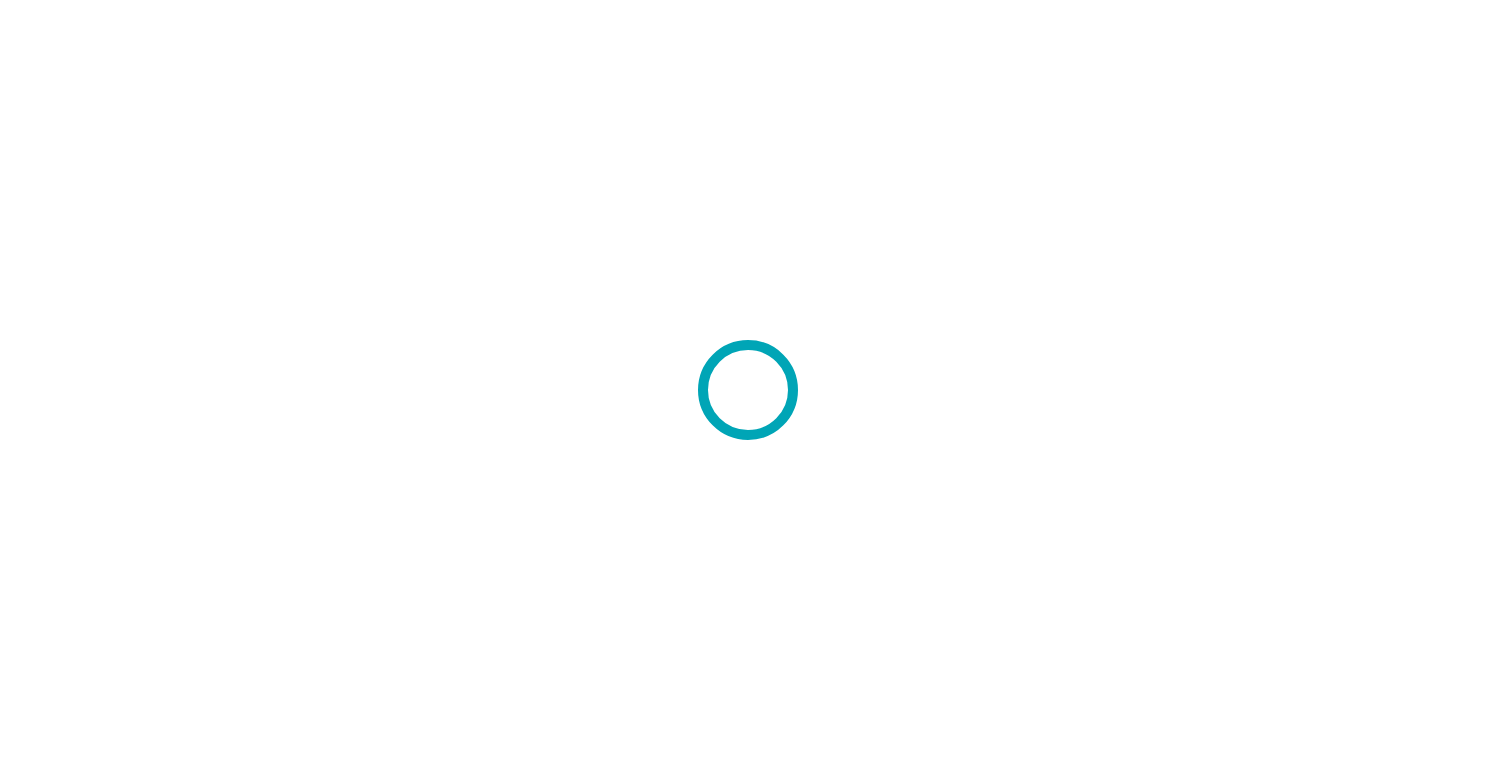 scroll, scrollTop: 0, scrollLeft: 0, axis: both 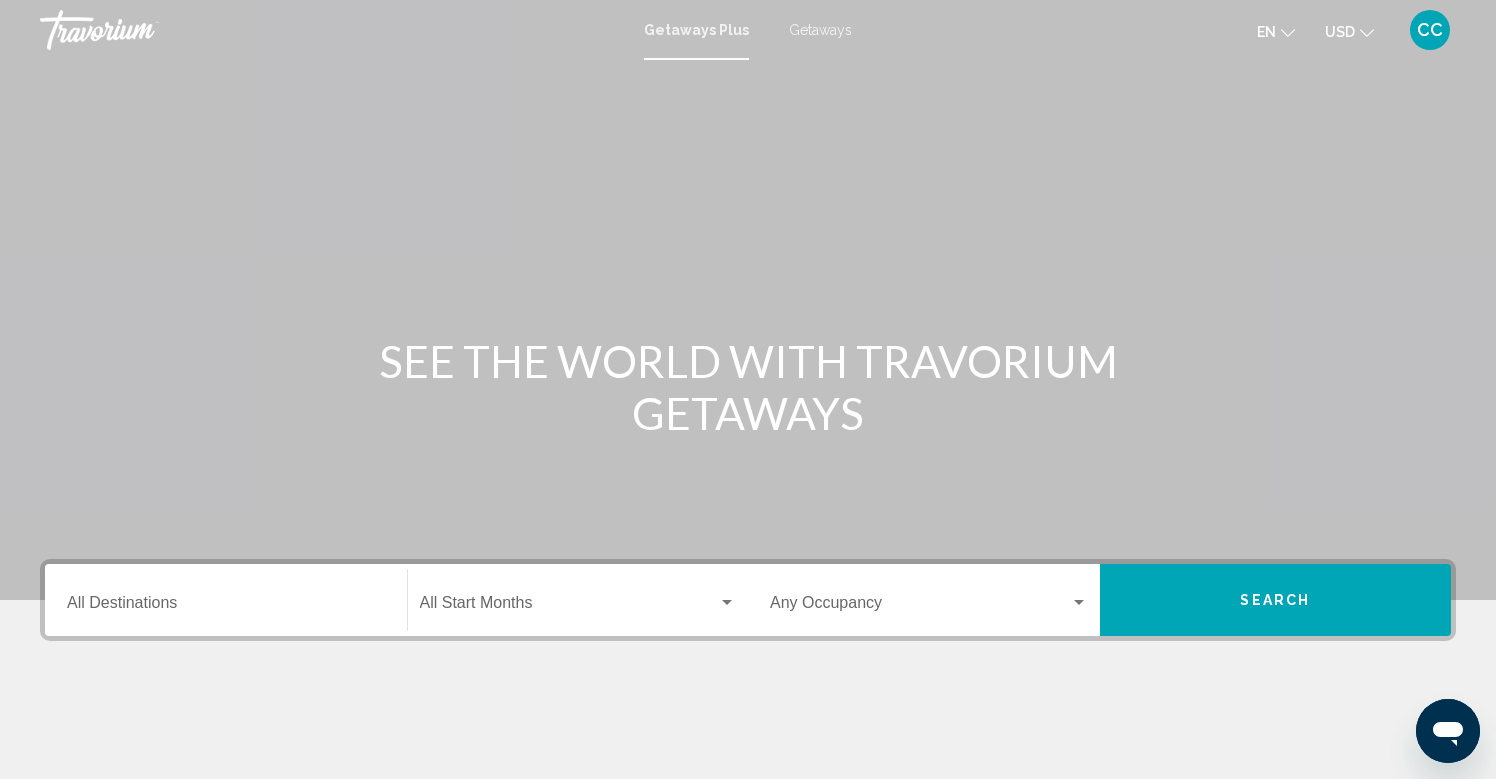 click on "Destination All Destinations" at bounding box center [226, 607] 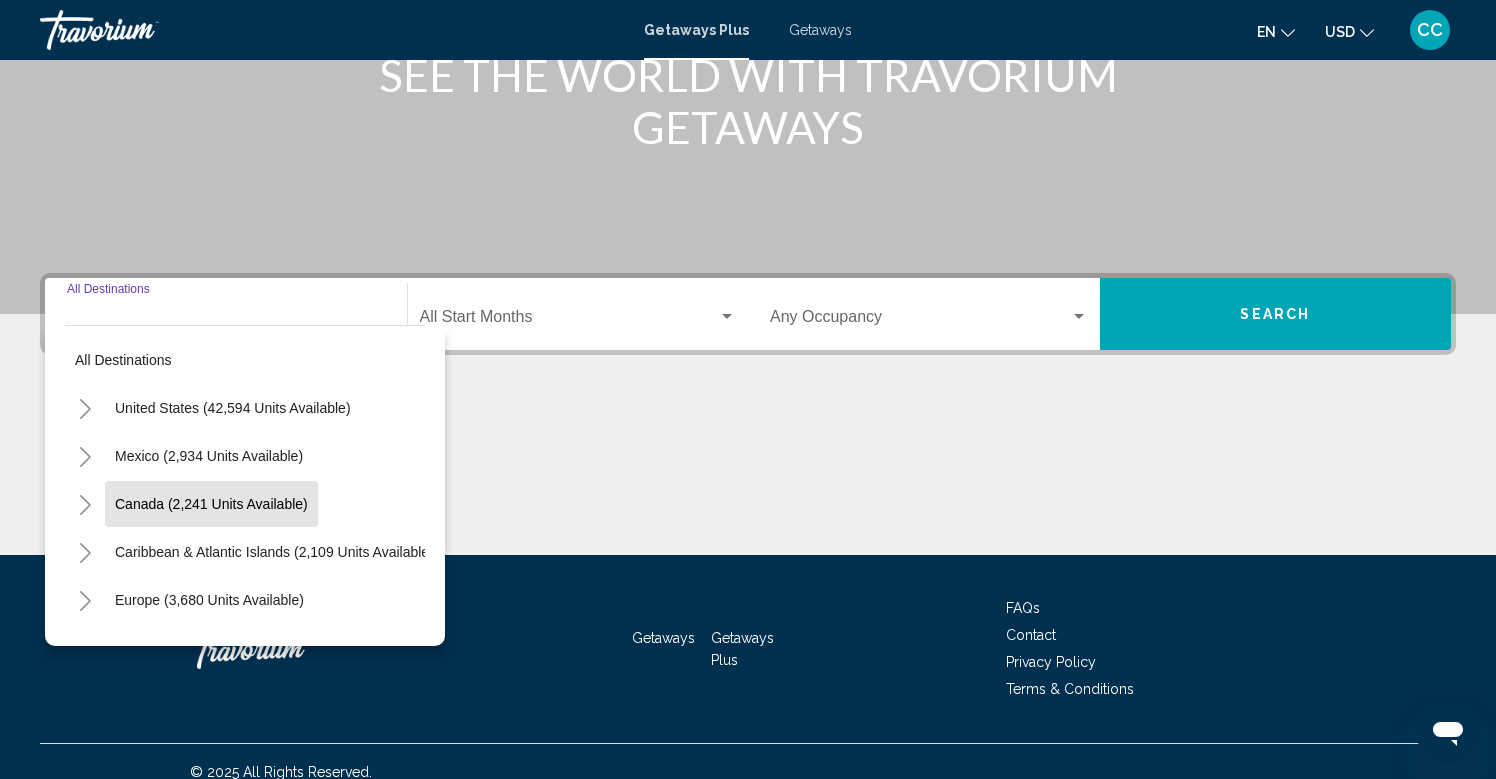 scroll, scrollTop: 307, scrollLeft: 0, axis: vertical 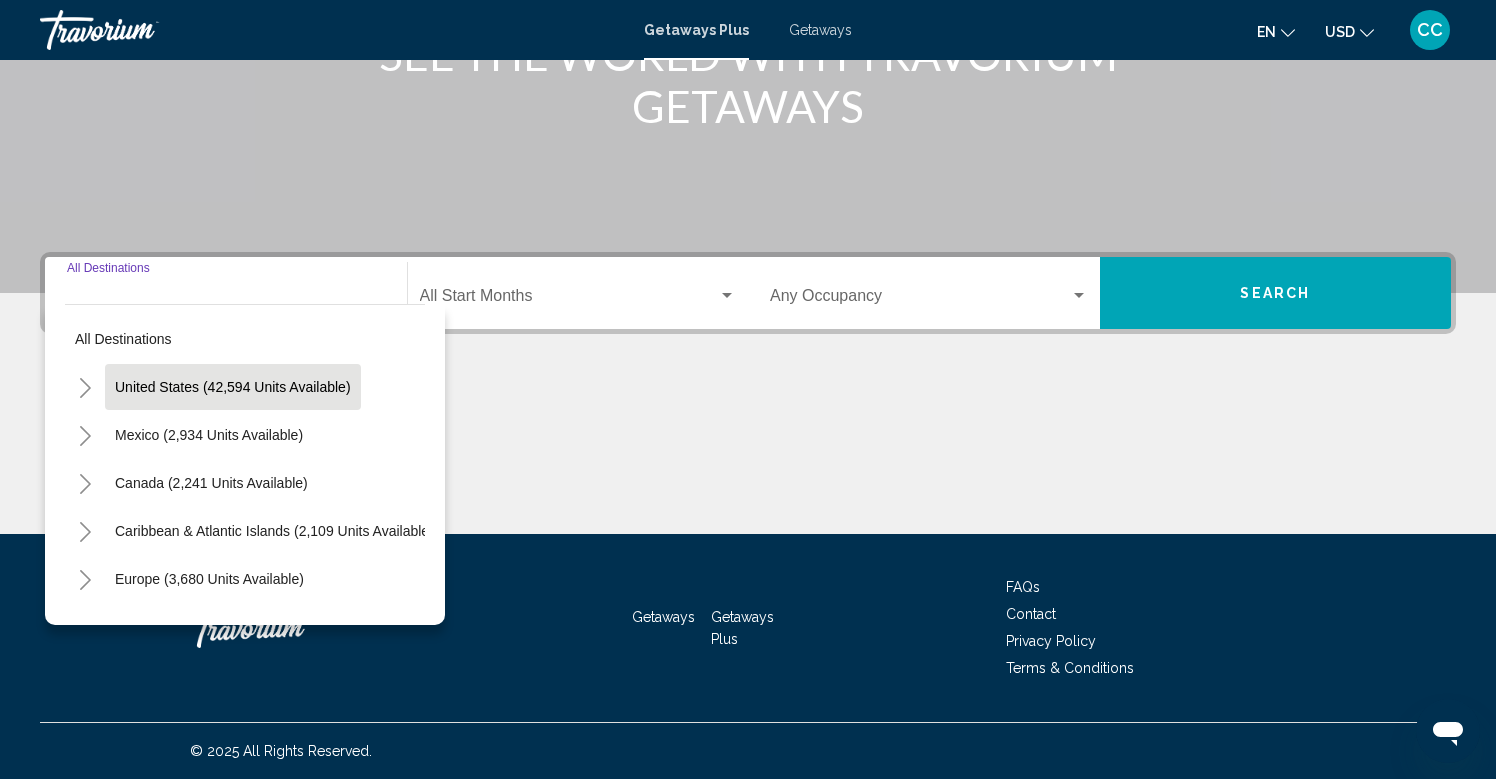 click on "United States (42,594 units available)" at bounding box center (209, 435) 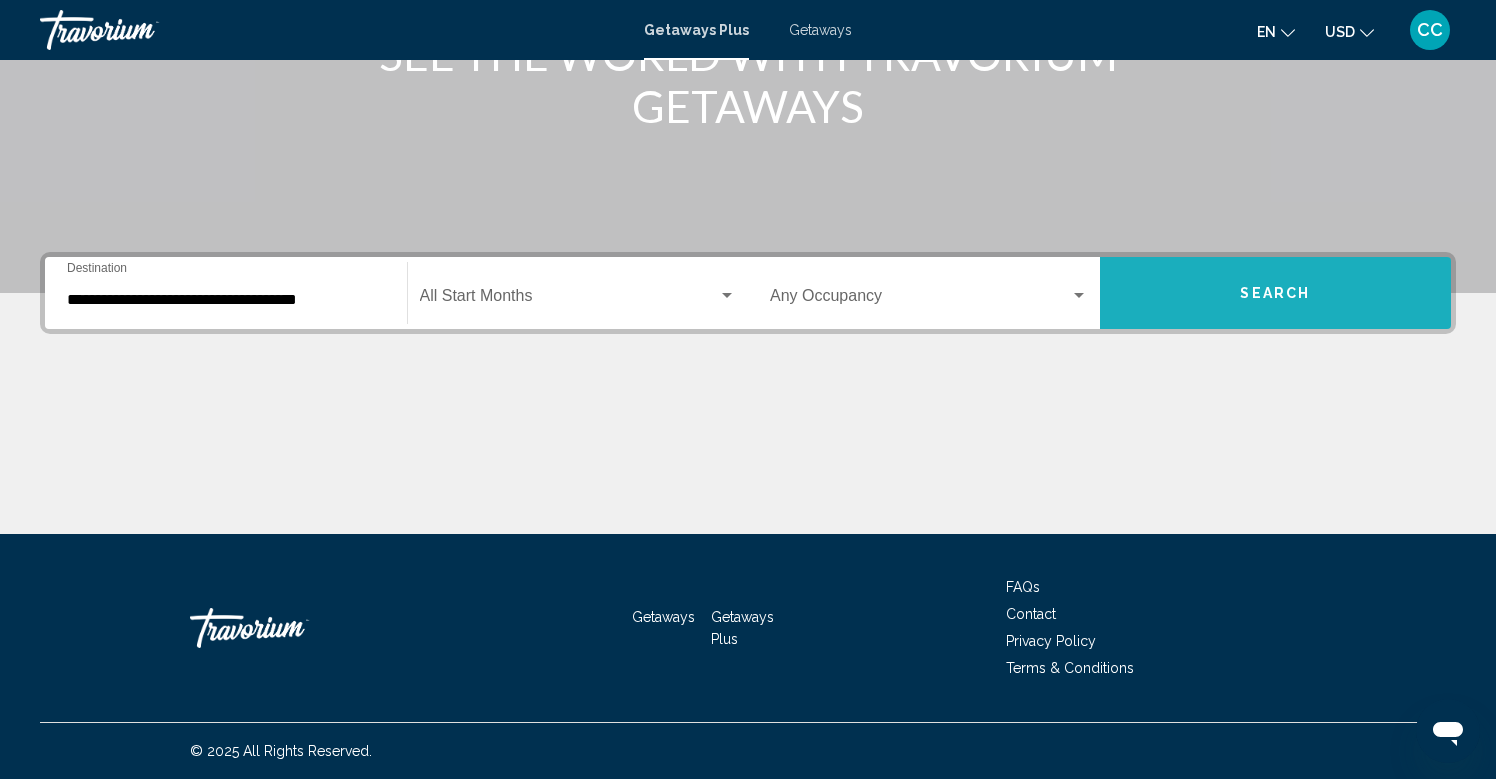 click on "Search" at bounding box center (1275, 294) 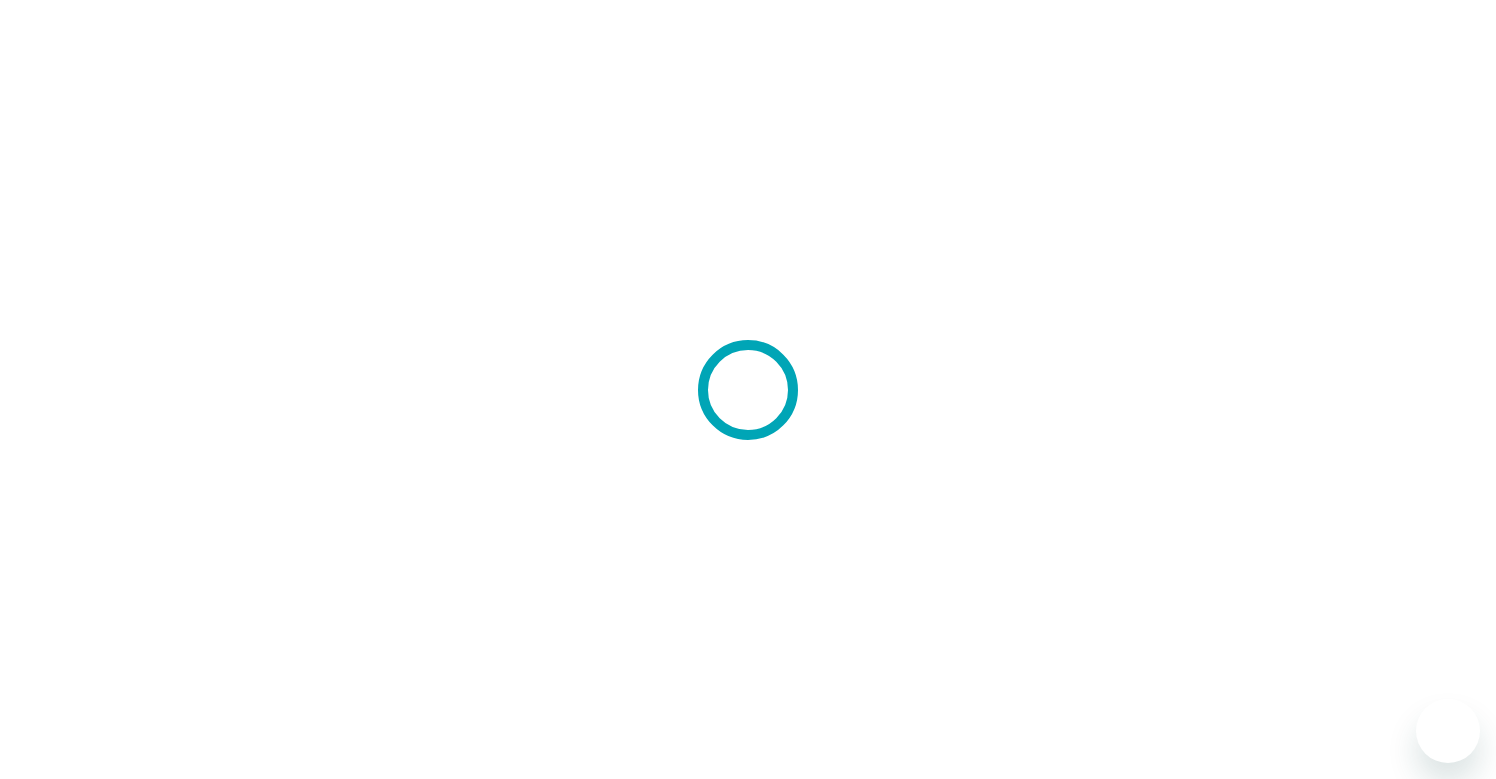 scroll, scrollTop: 0, scrollLeft: 0, axis: both 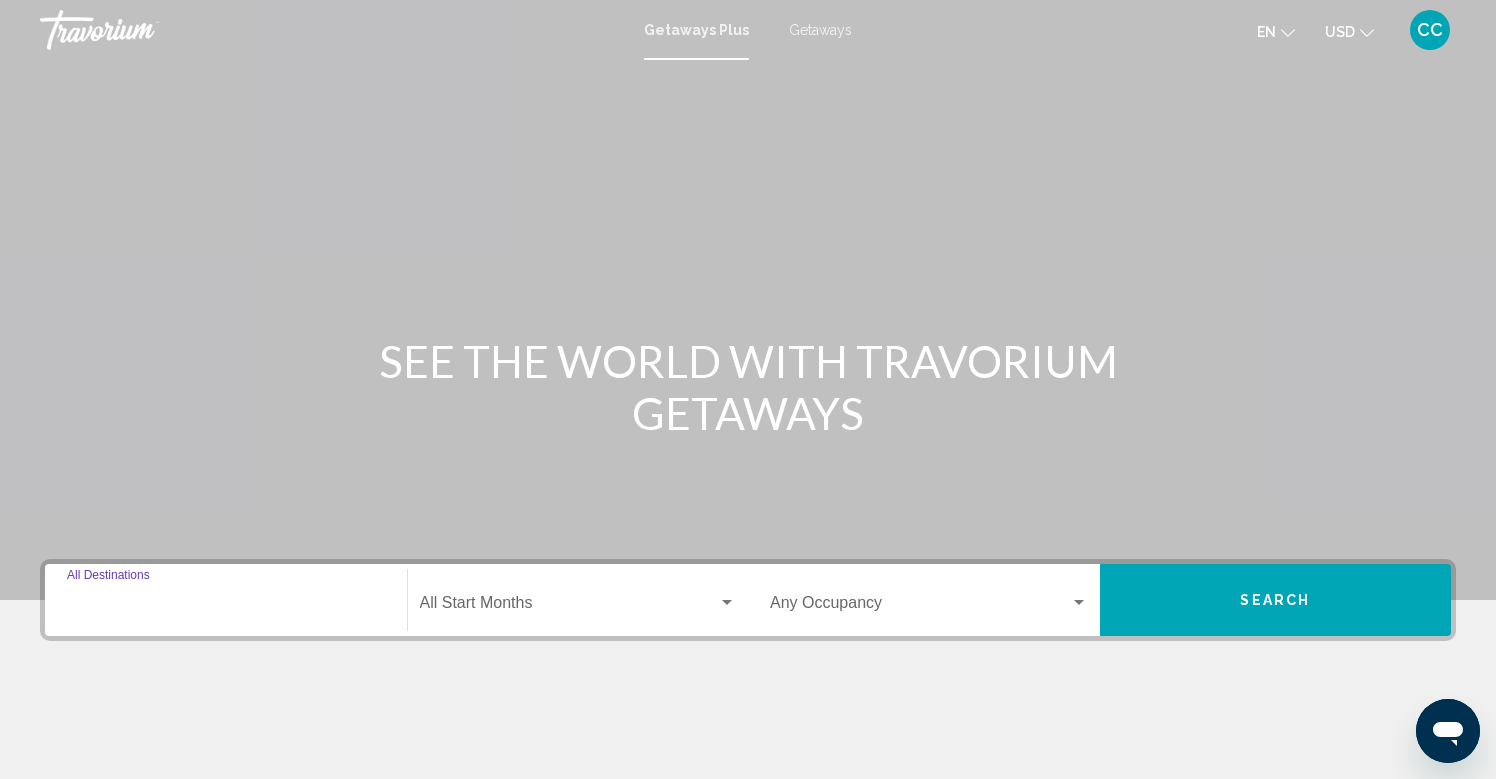 click on "Destination All Destinations" at bounding box center (226, 607) 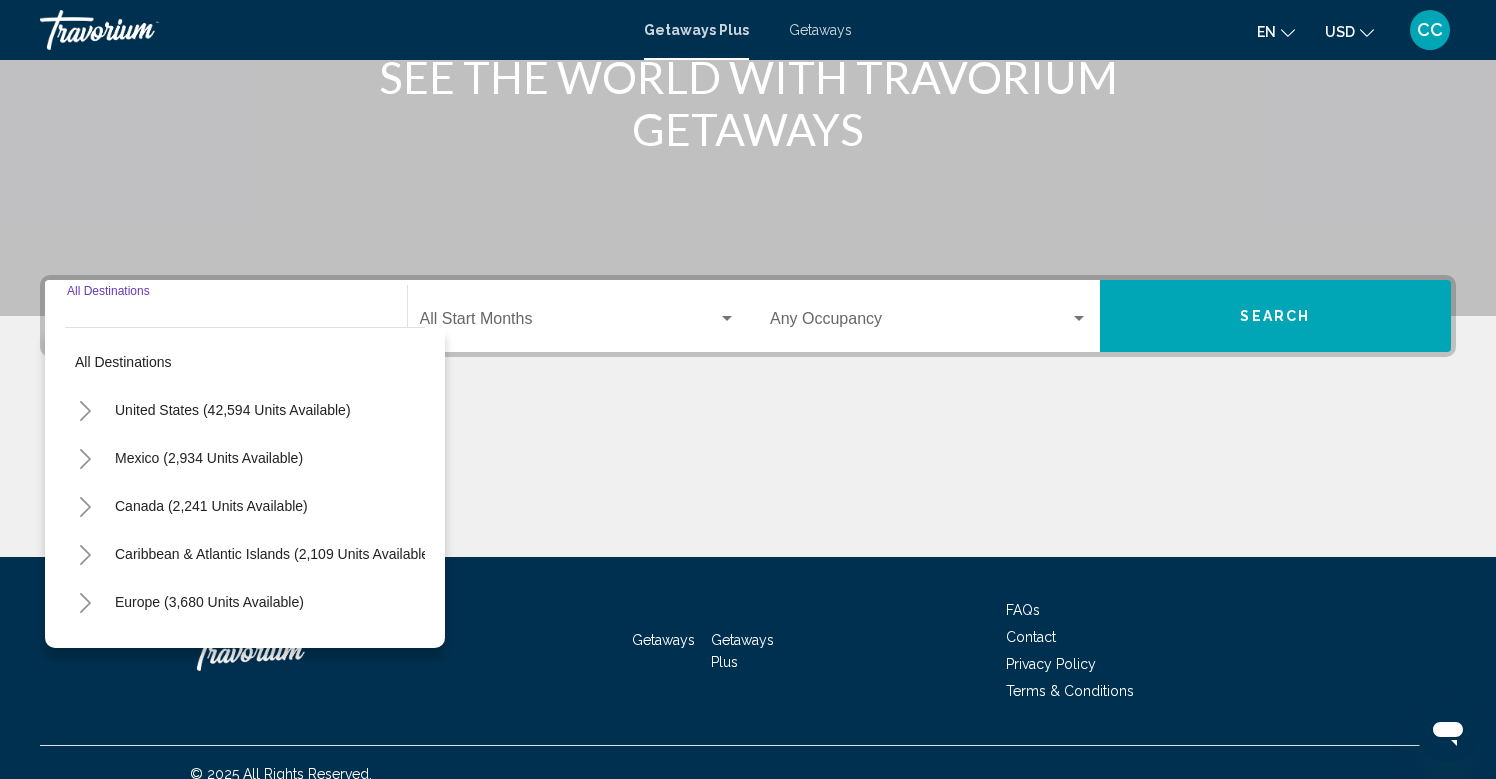 scroll, scrollTop: 307, scrollLeft: 0, axis: vertical 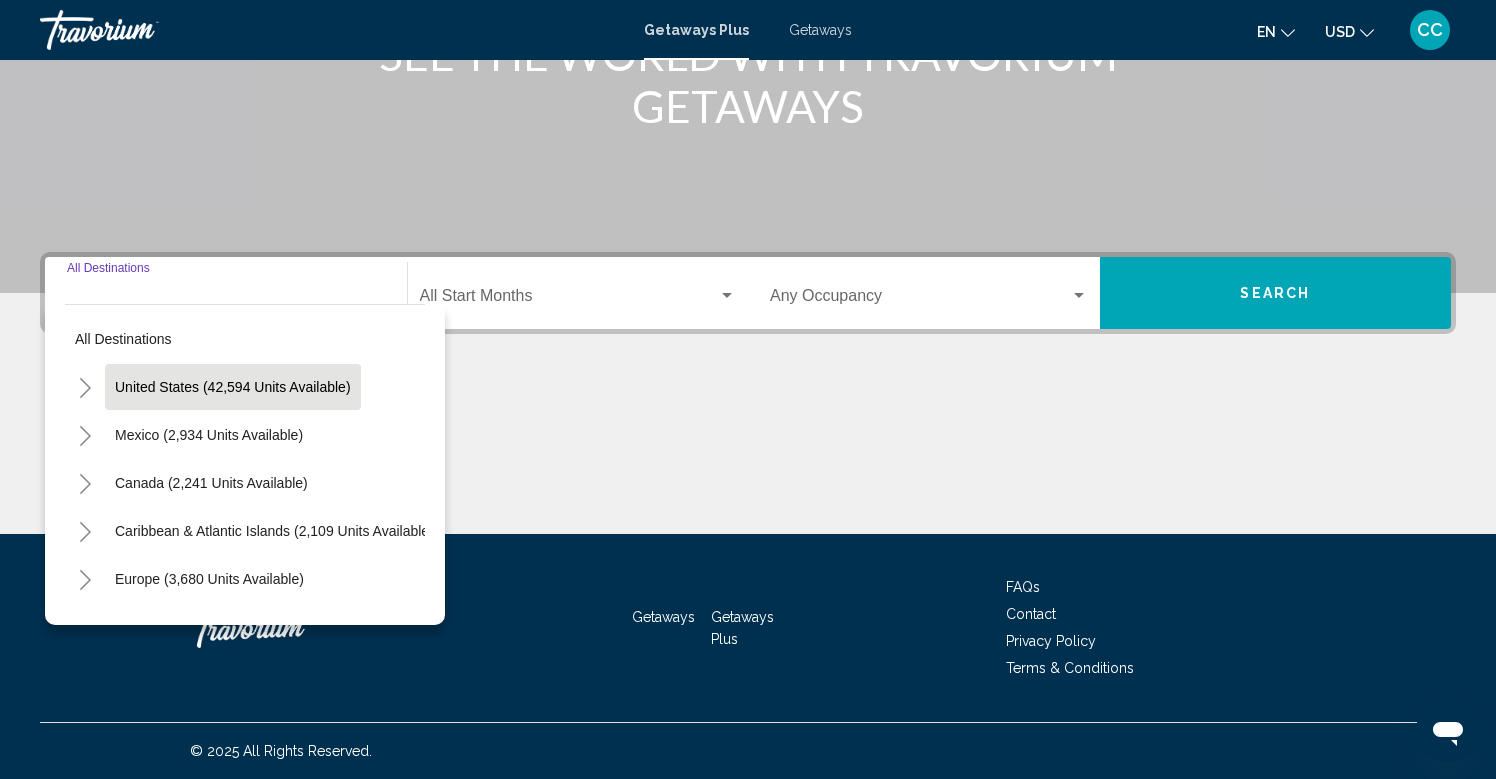 click on "United States (42,594 units available)" at bounding box center [209, 435] 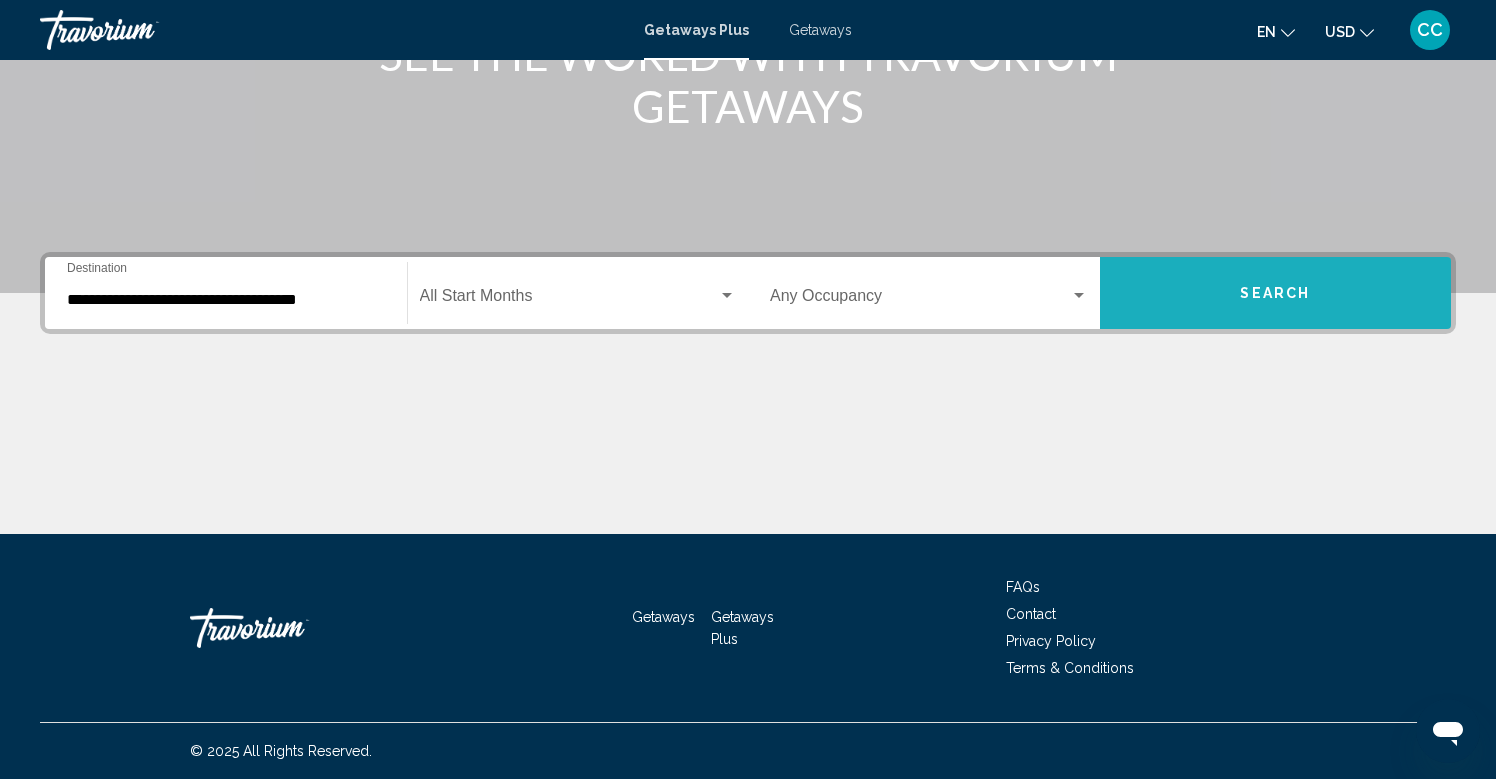 click on "Search" at bounding box center (1275, 294) 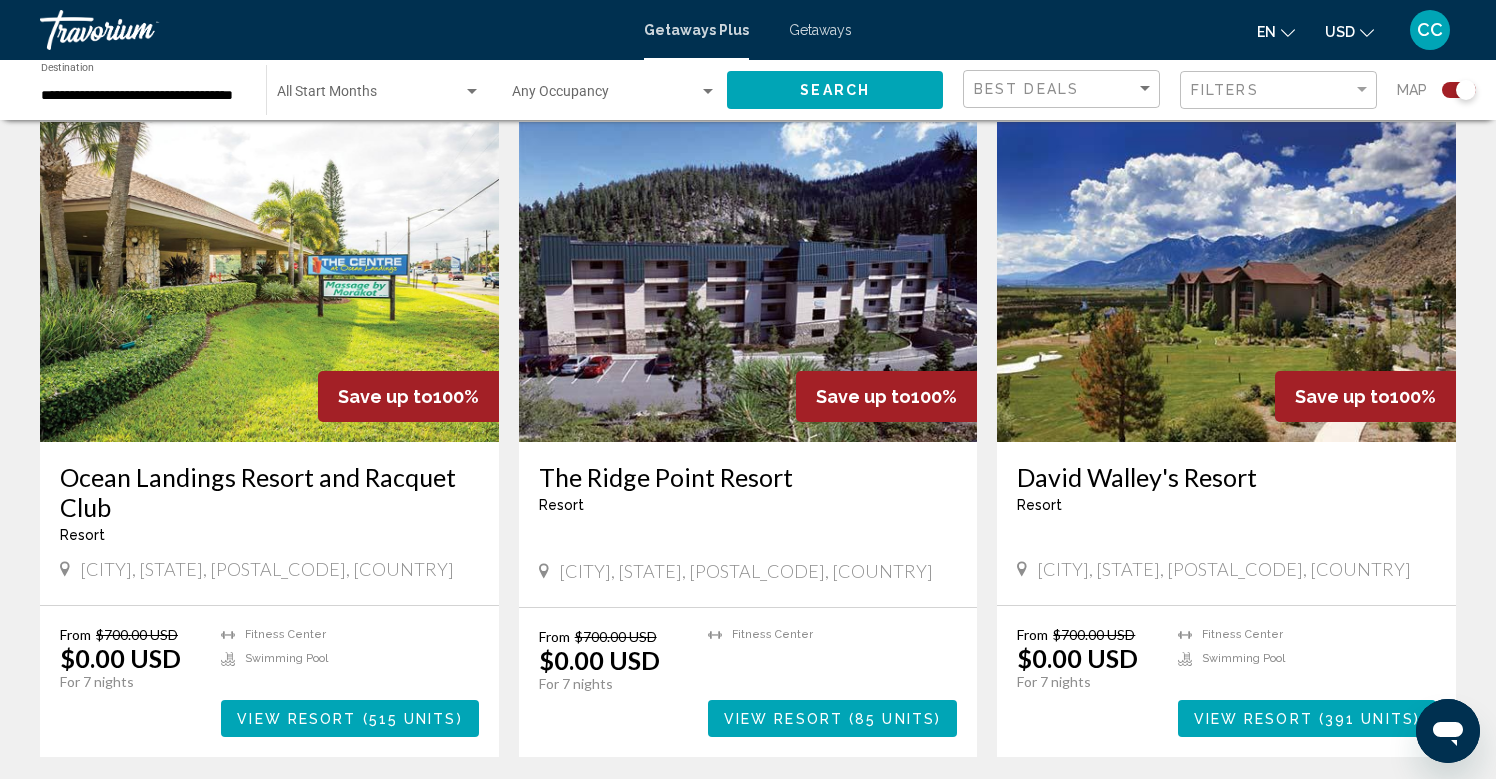 scroll, scrollTop: 732, scrollLeft: 0, axis: vertical 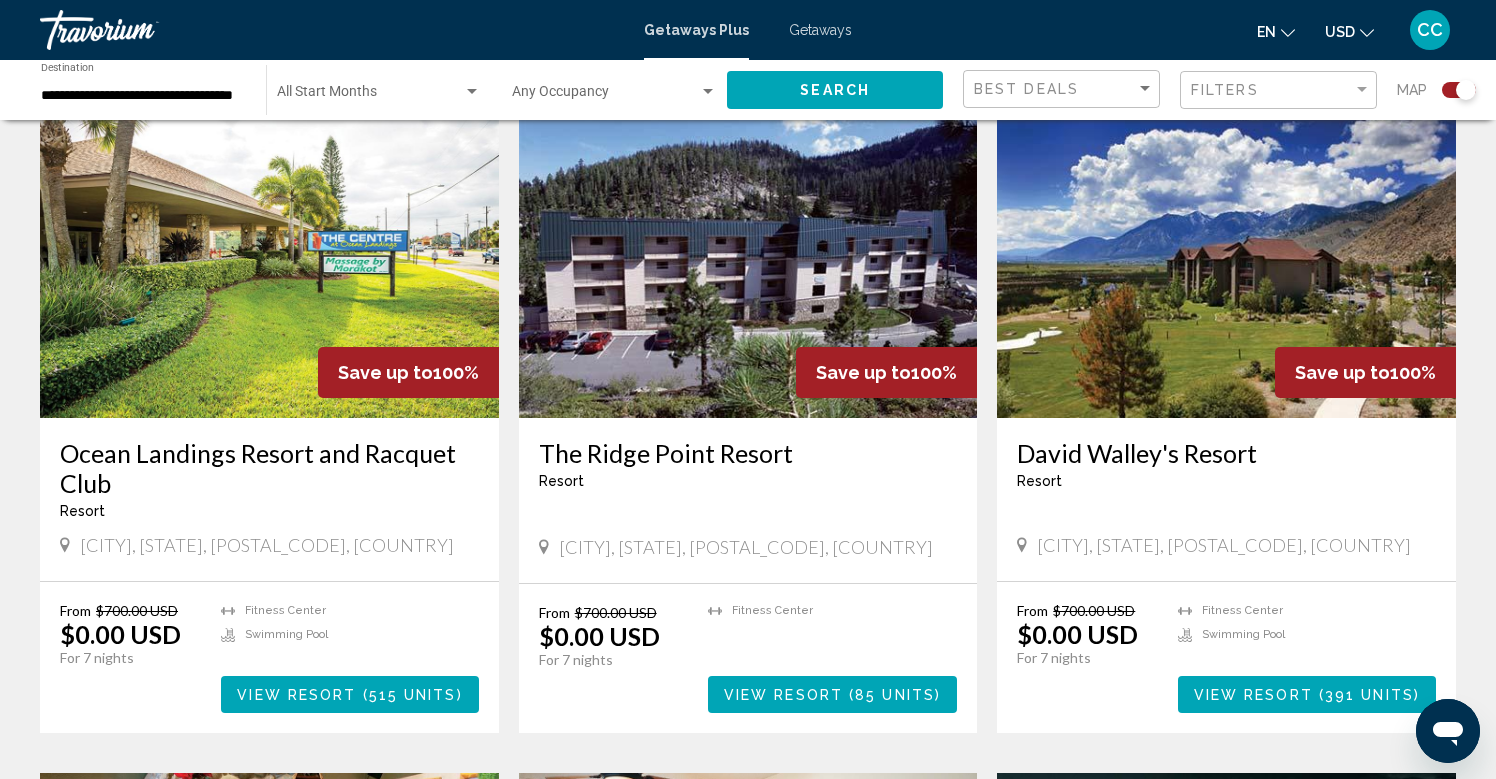 click at bounding box center [269, 258] 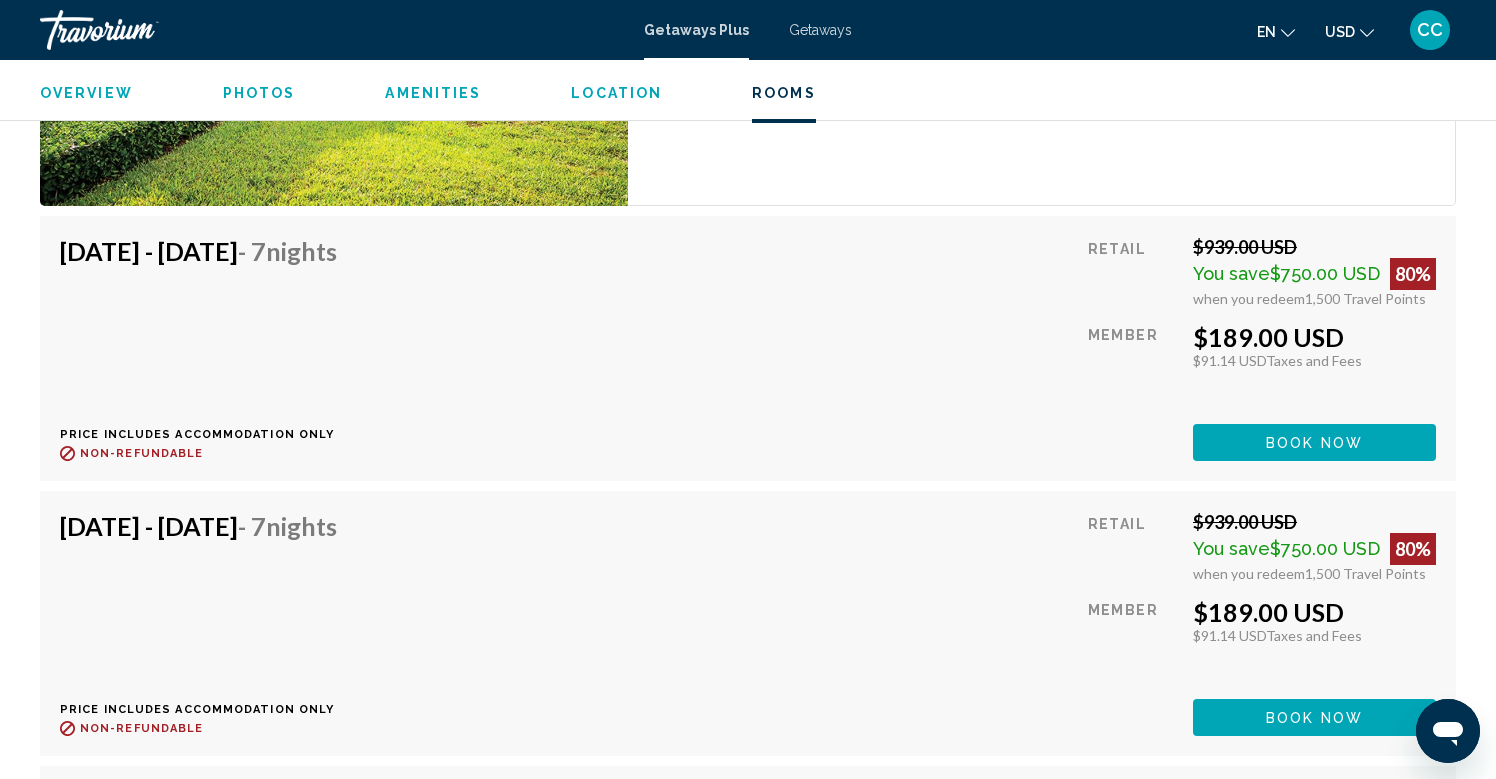 scroll, scrollTop: 3309, scrollLeft: 0, axis: vertical 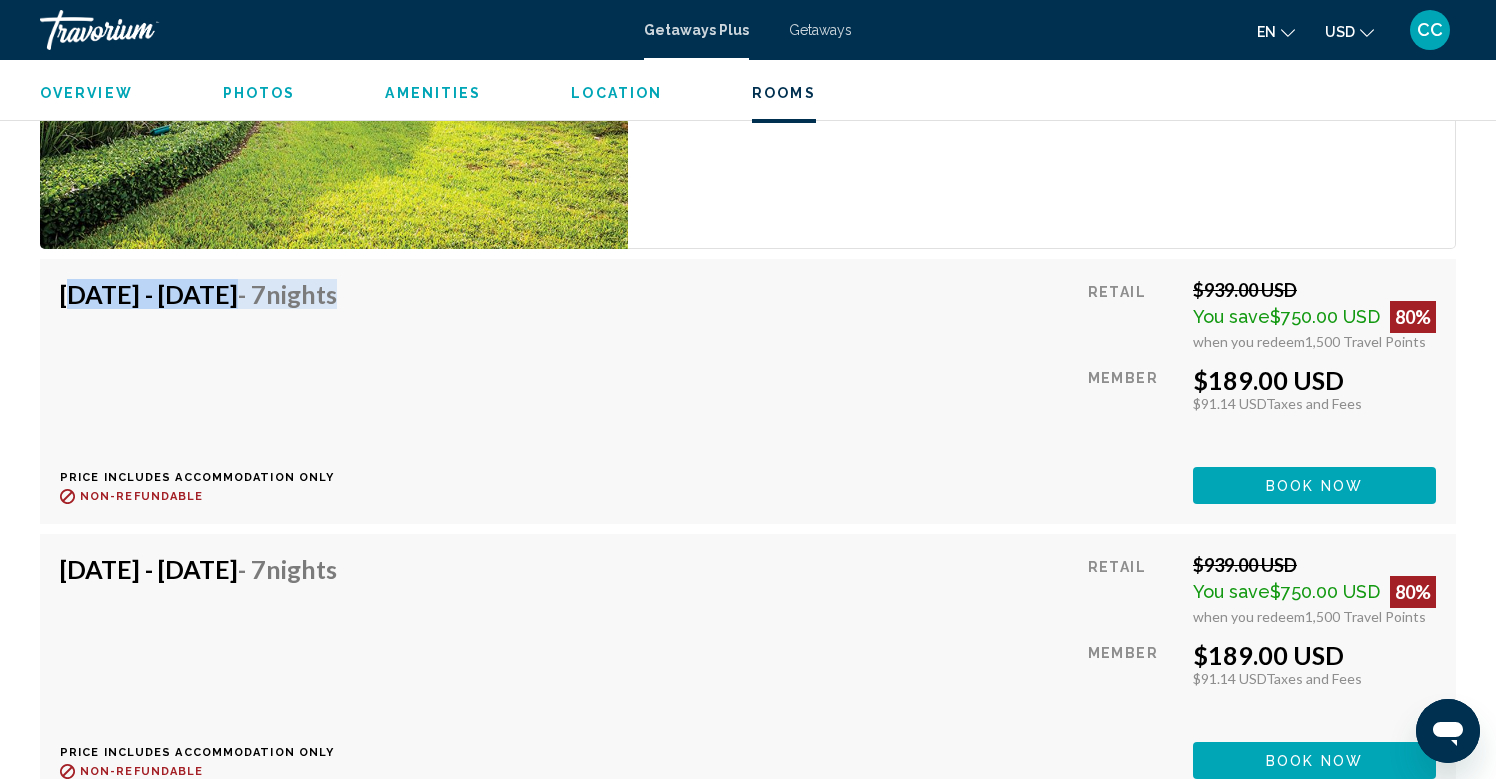 drag, startPoint x: 52, startPoint y: 299, endPoint x: 349, endPoint y: 310, distance: 297.20364 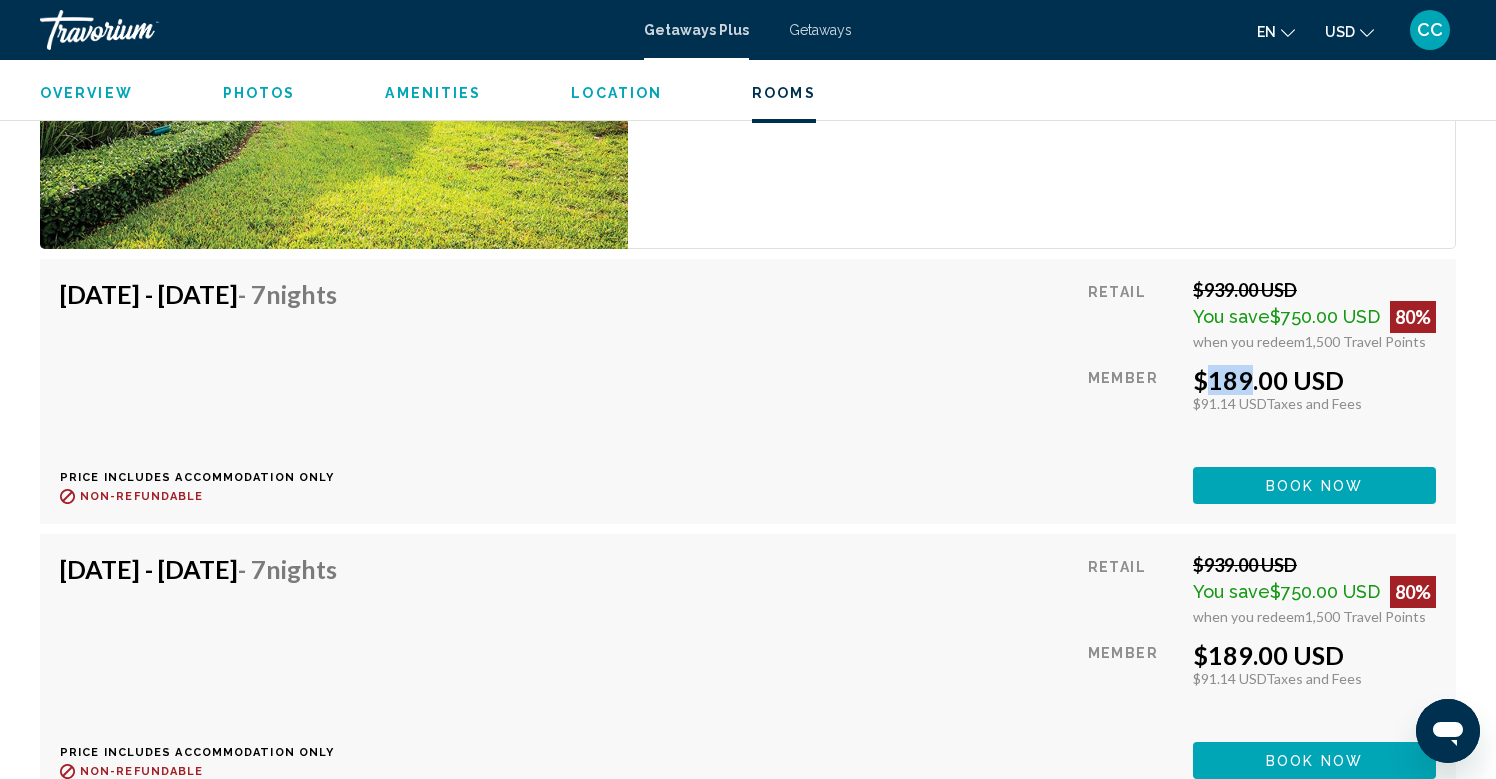 drag, startPoint x: 1193, startPoint y: 378, endPoint x: 1241, endPoint y: 377, distance: 48.010414 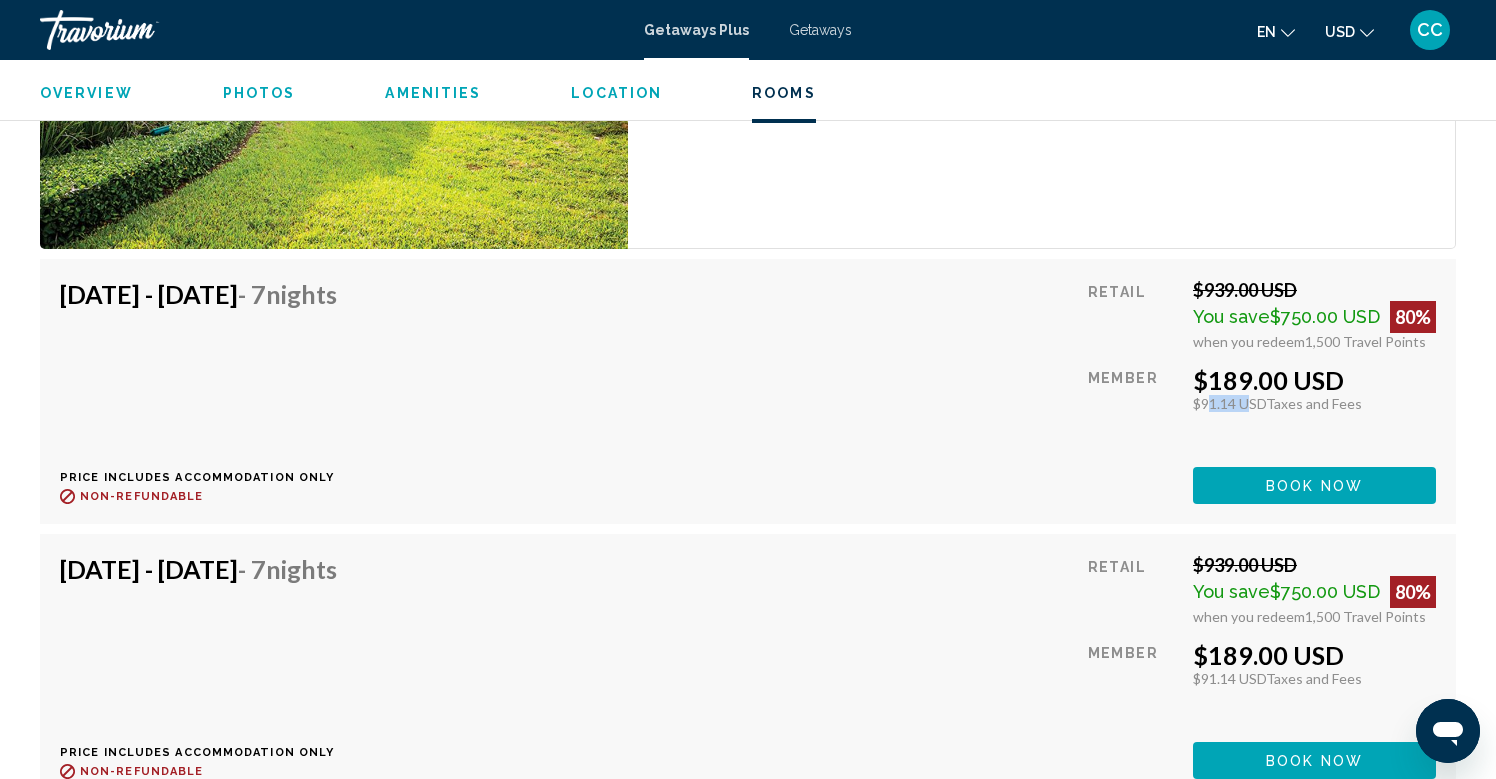 drag, startPoint x: 1200, startPoint y: 405, endPoint x: 1240, endPoint y: 405, distance: 40 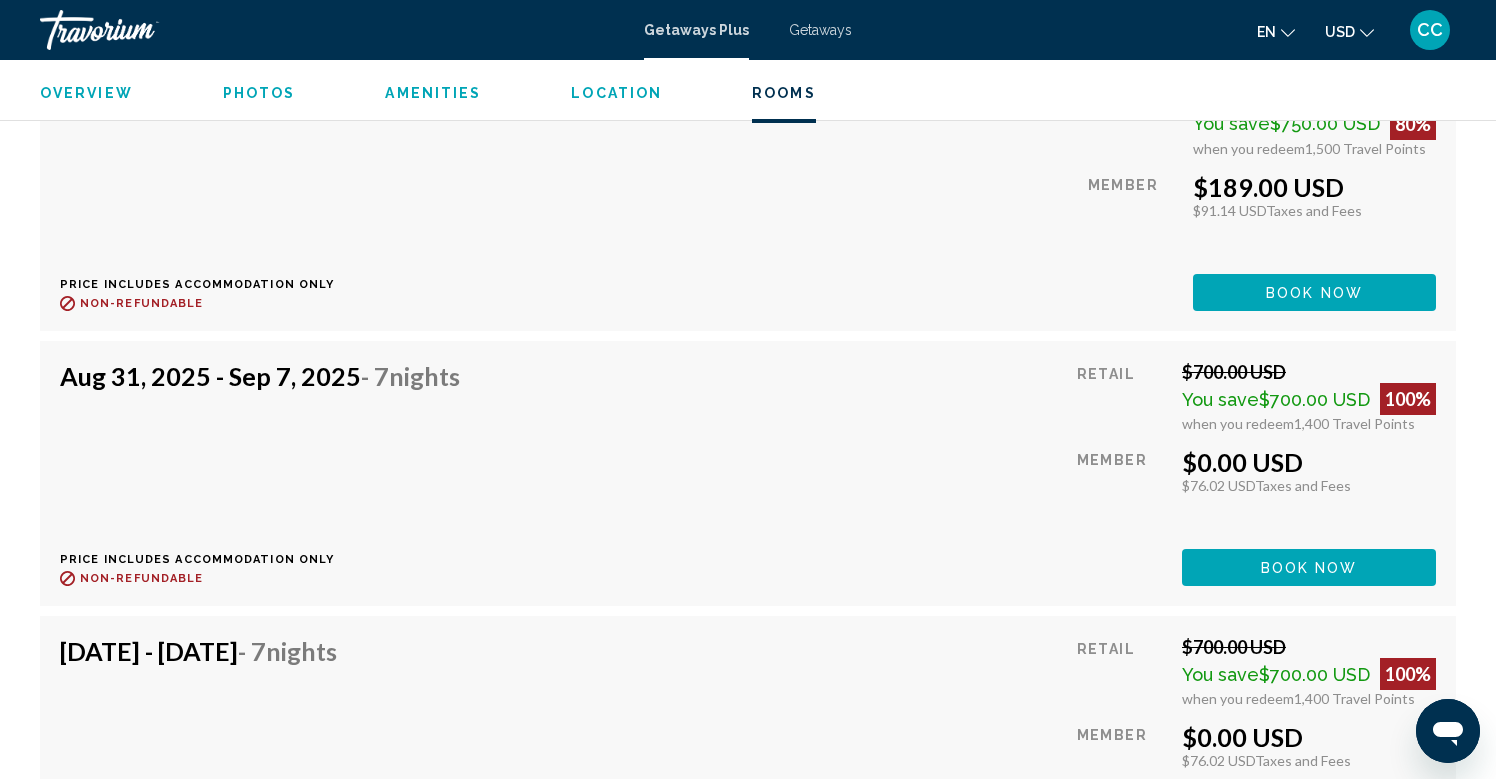 scroll, scrollTop: 5192, scrollLeft: 0, axis: vertical 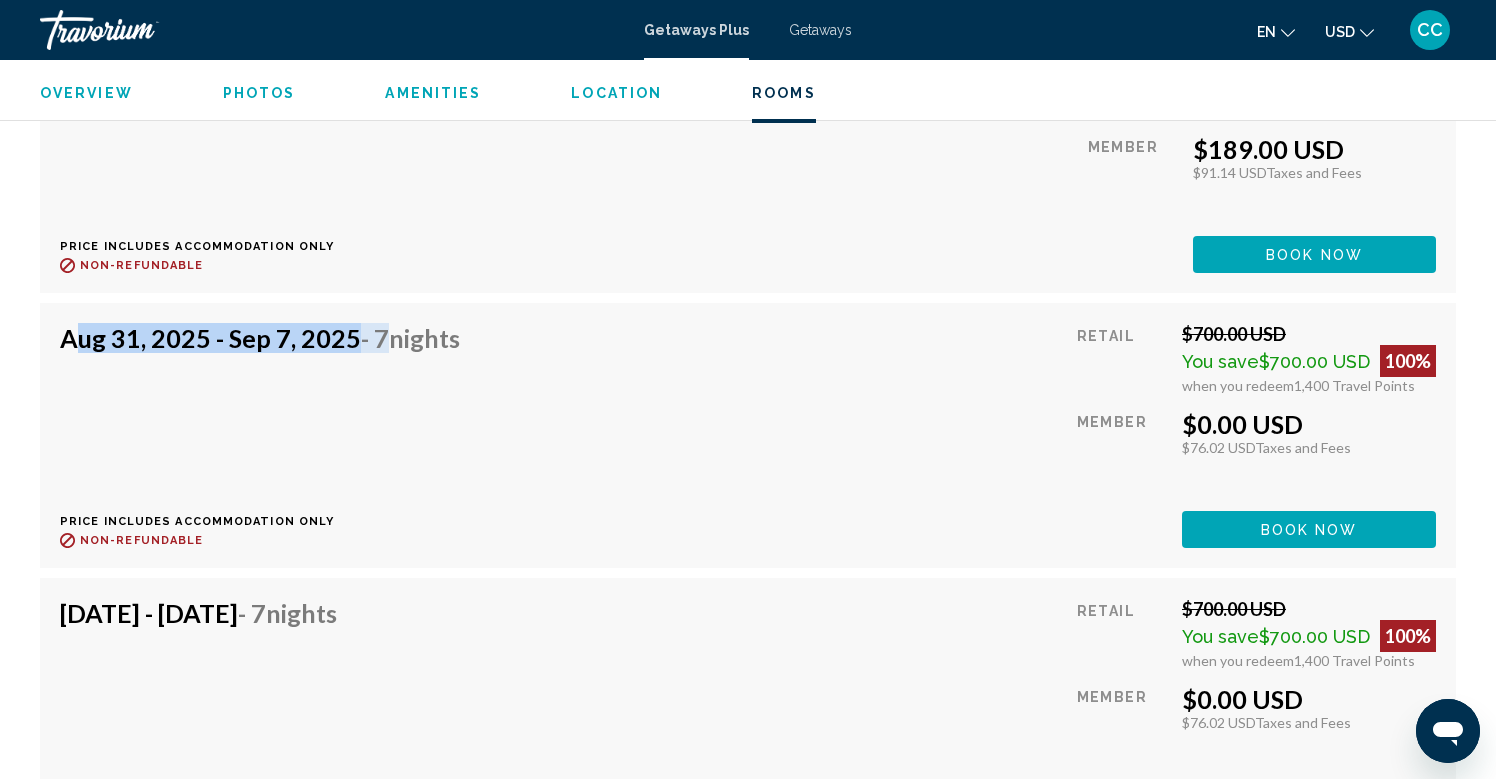 drag, startPoint x: 60, startPoint y: 338, endPoint x: 371, endPoint y: 339, distance: 311.00162 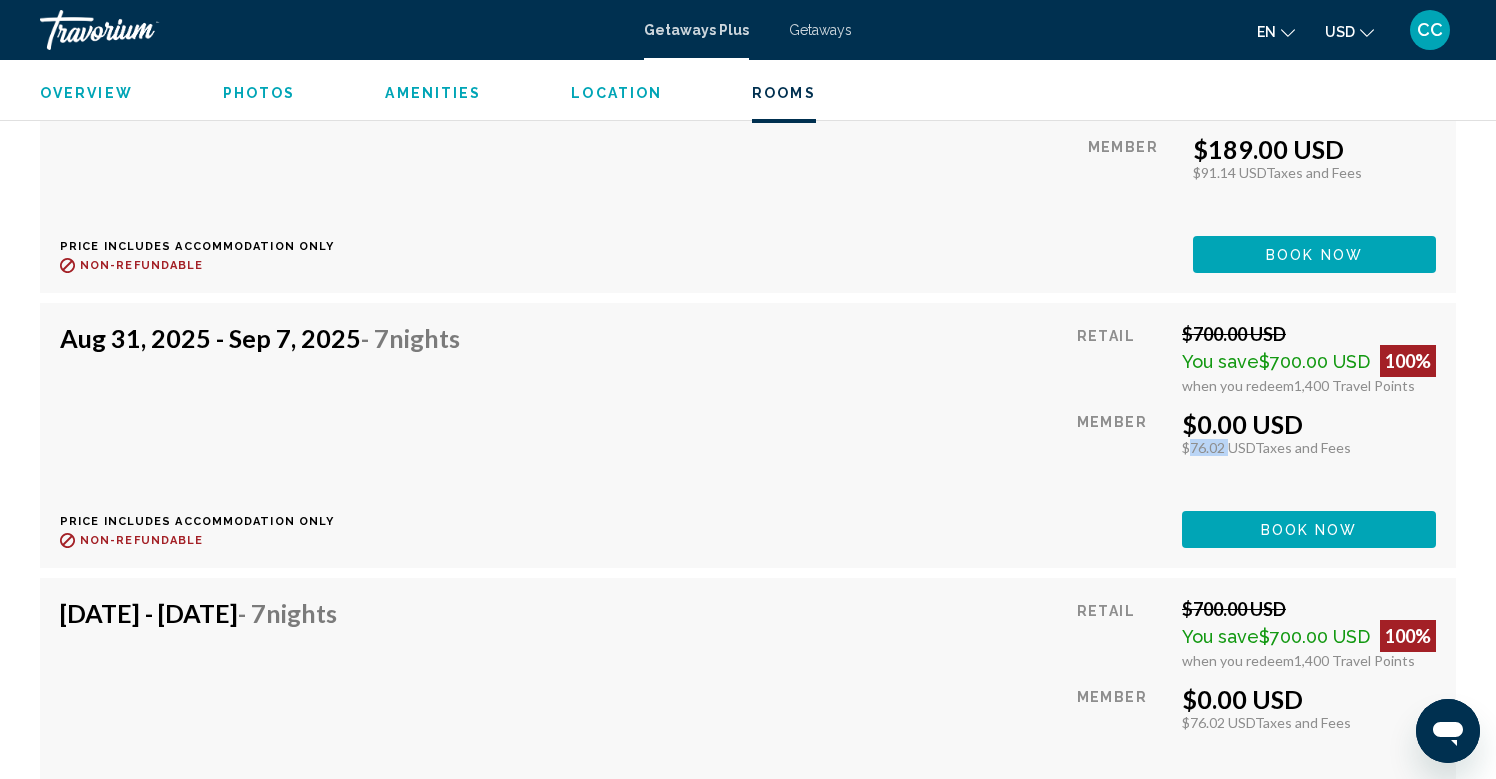 drag, startPoint x: 1180, startPoint y: 447, endPoint x: 1220, endPoint y: 448, distance: 40.012497 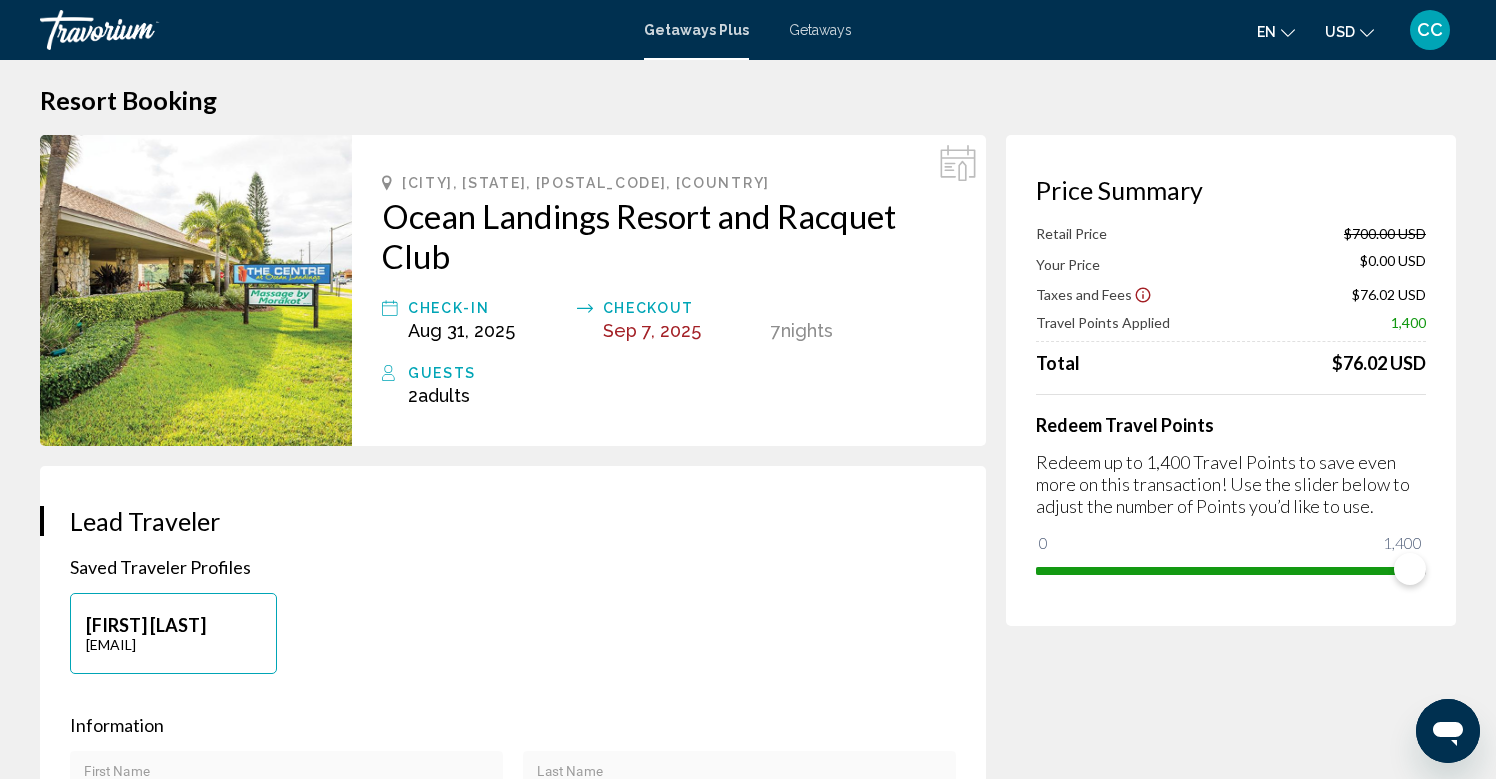 scroll, scrollTop: 32, scrollLeft: 0, axis: vertical 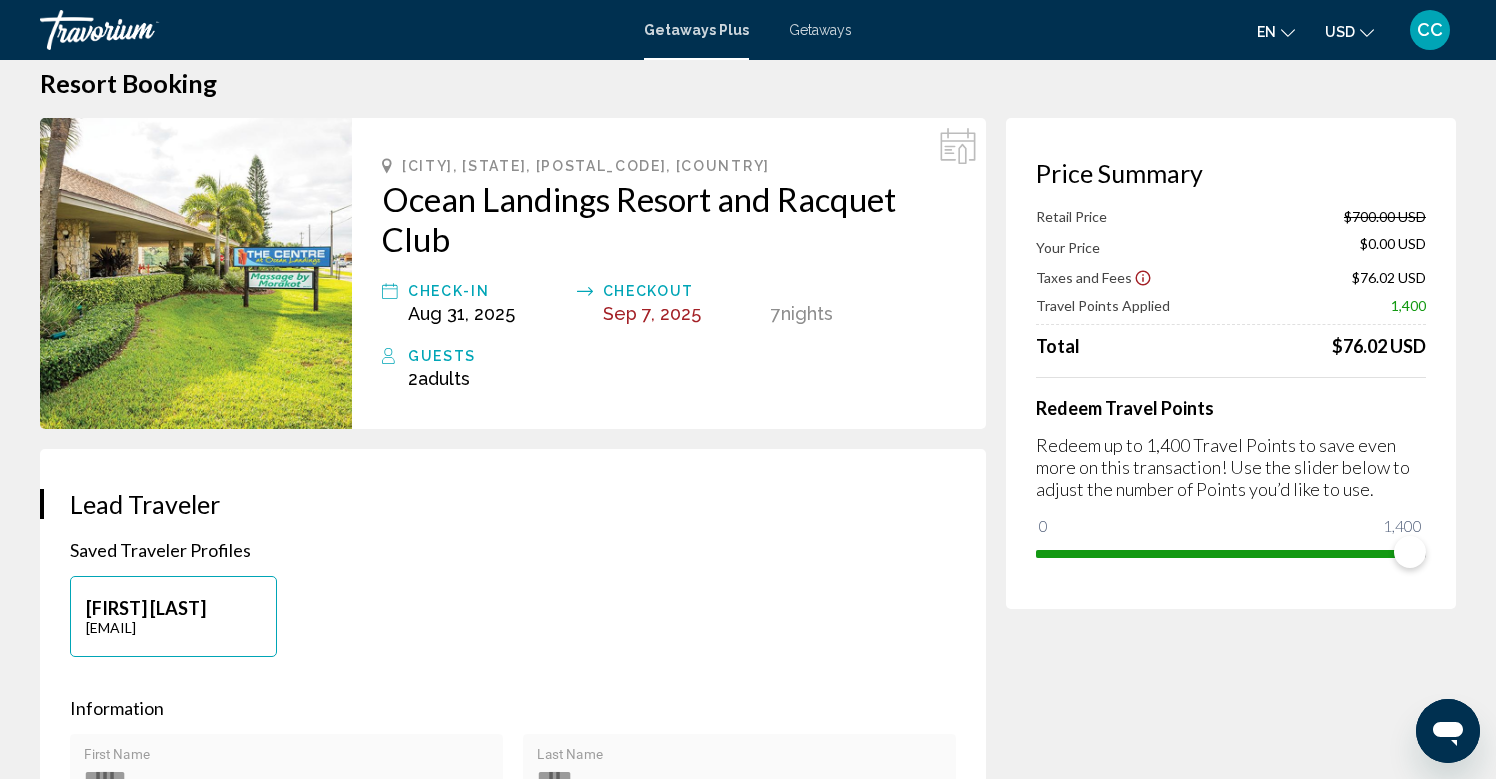 drag, startPoint x: 1384, startPoint y: 530, endPoint x: 1419, endPoint y: 529, distance: 35.014282 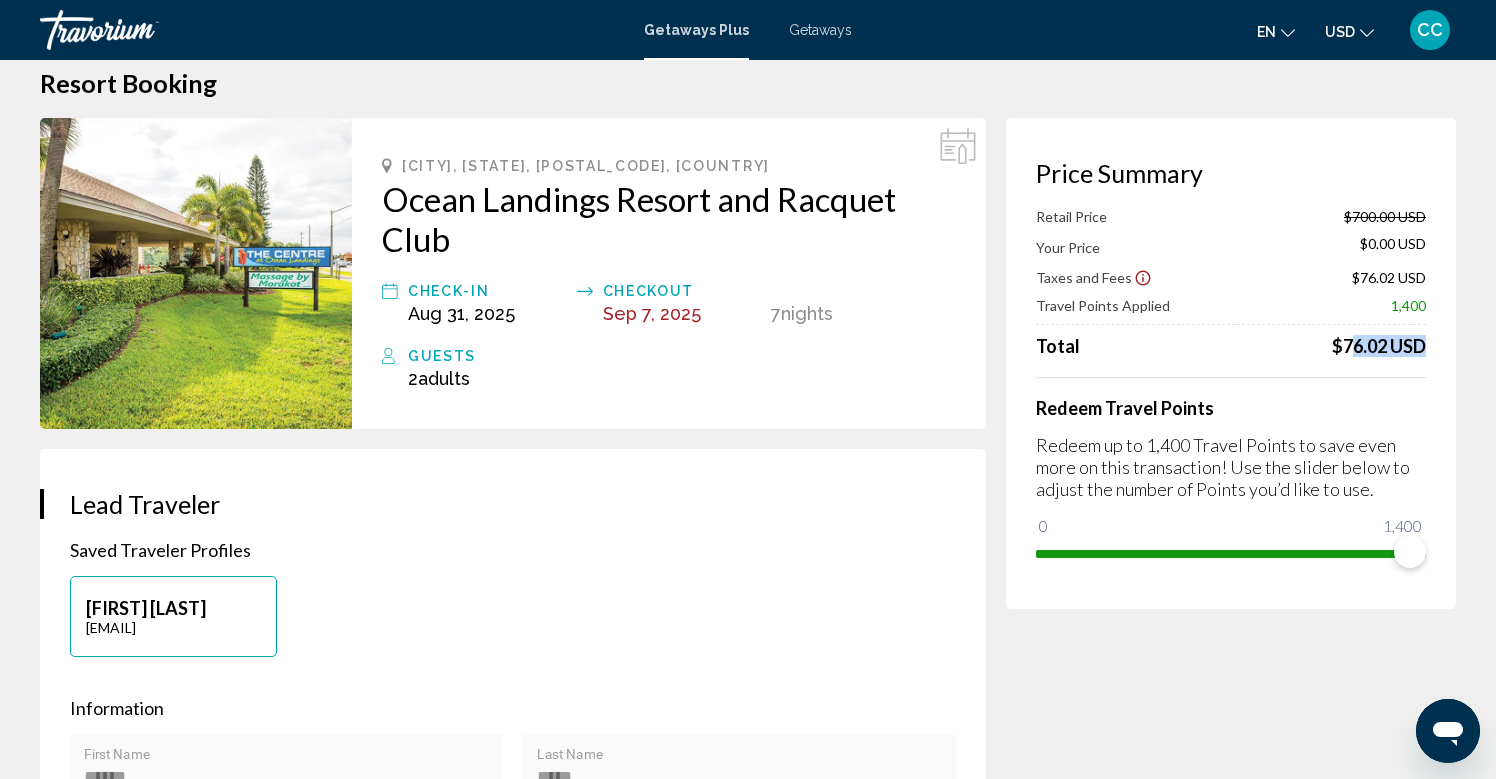 drag, startPoint x: 1341, startPoint y: 351, endPoint x: 1419, endPoint y: 351, distance: 78 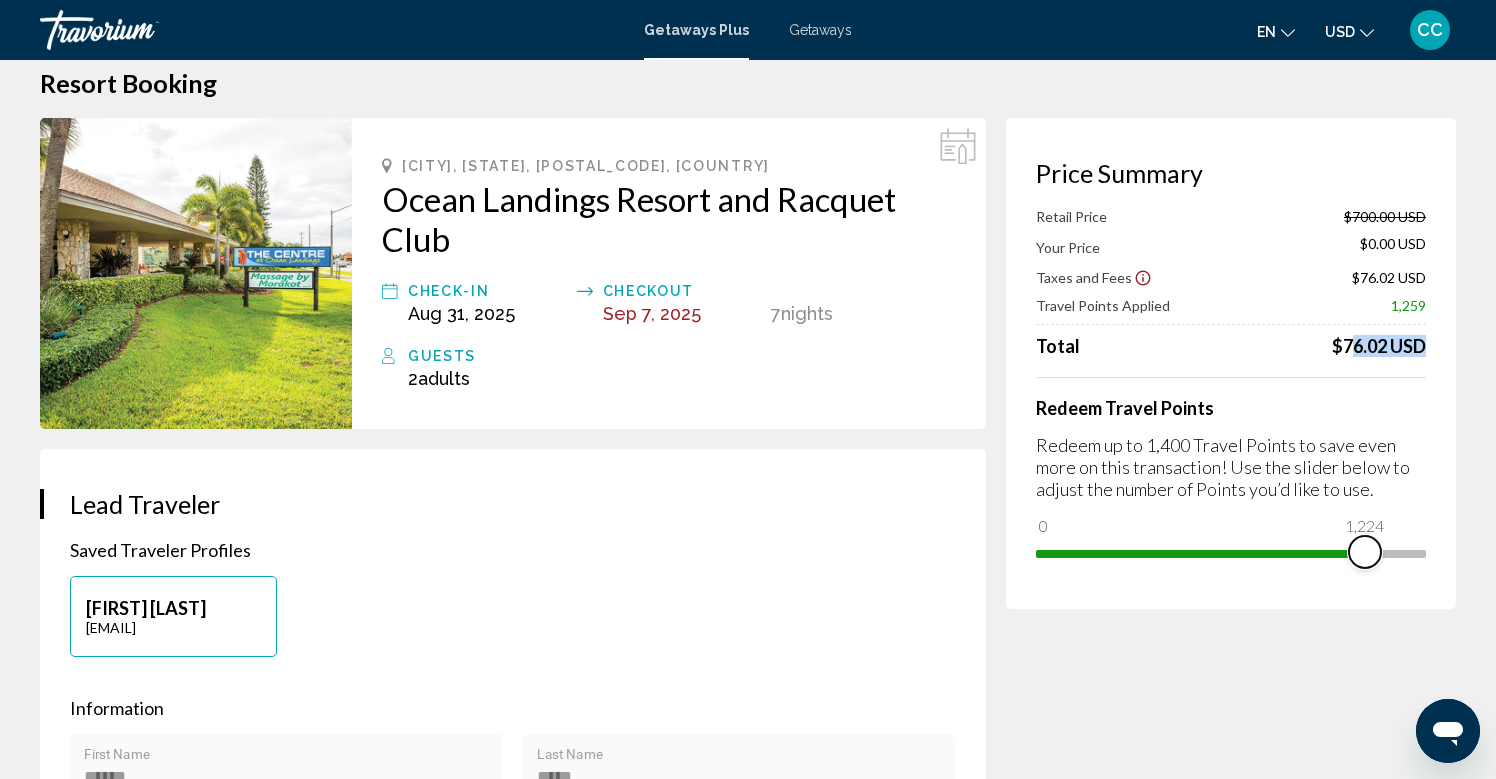 drag, startPoint x: 1408, startPoint y: 557, endPoint x: 1365, endPoint y: 556, distance: 43.011627 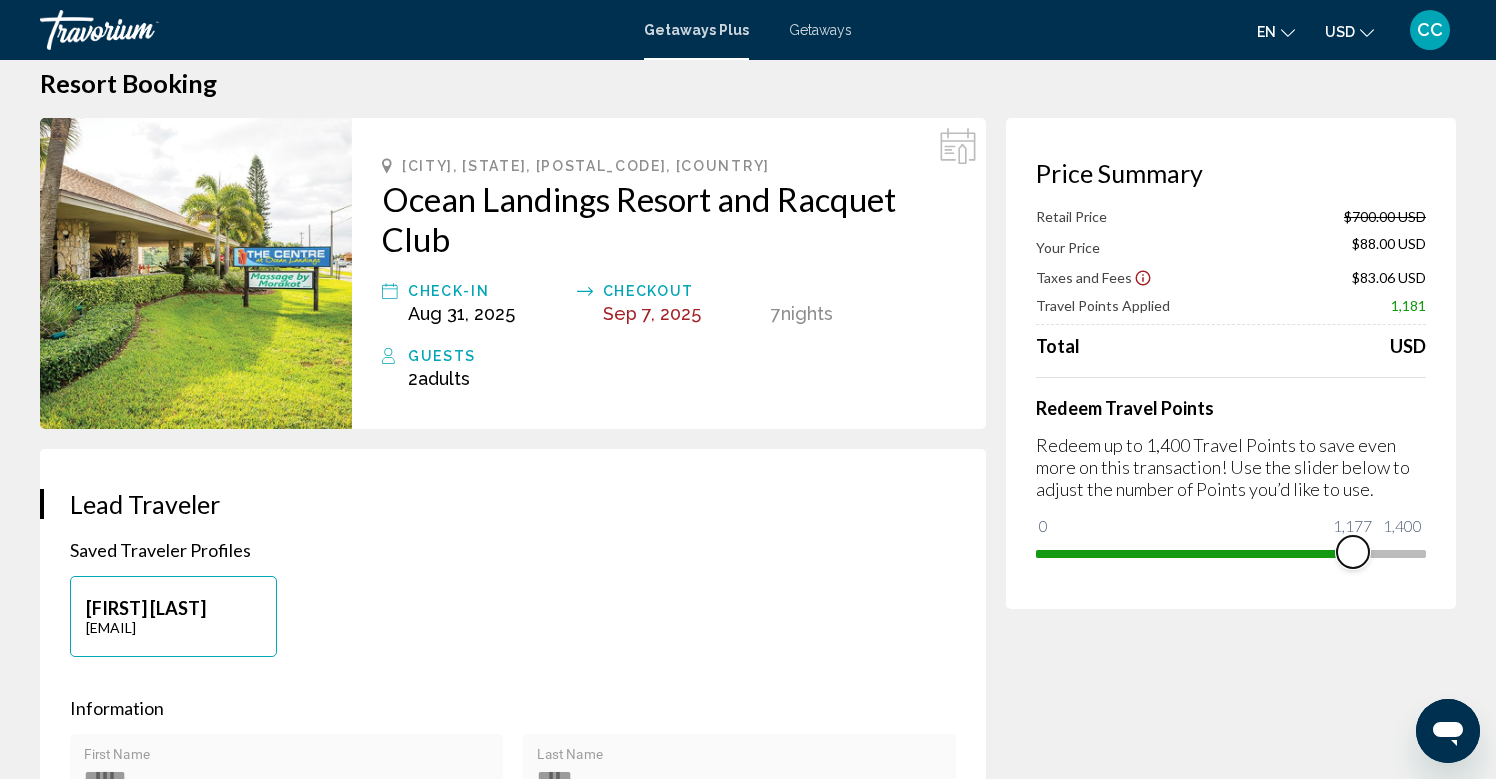 drag, startPoint x: 1364, startPoint y: 551, endPoint x: 1330, endPoint y: 549, distance: 34.058773 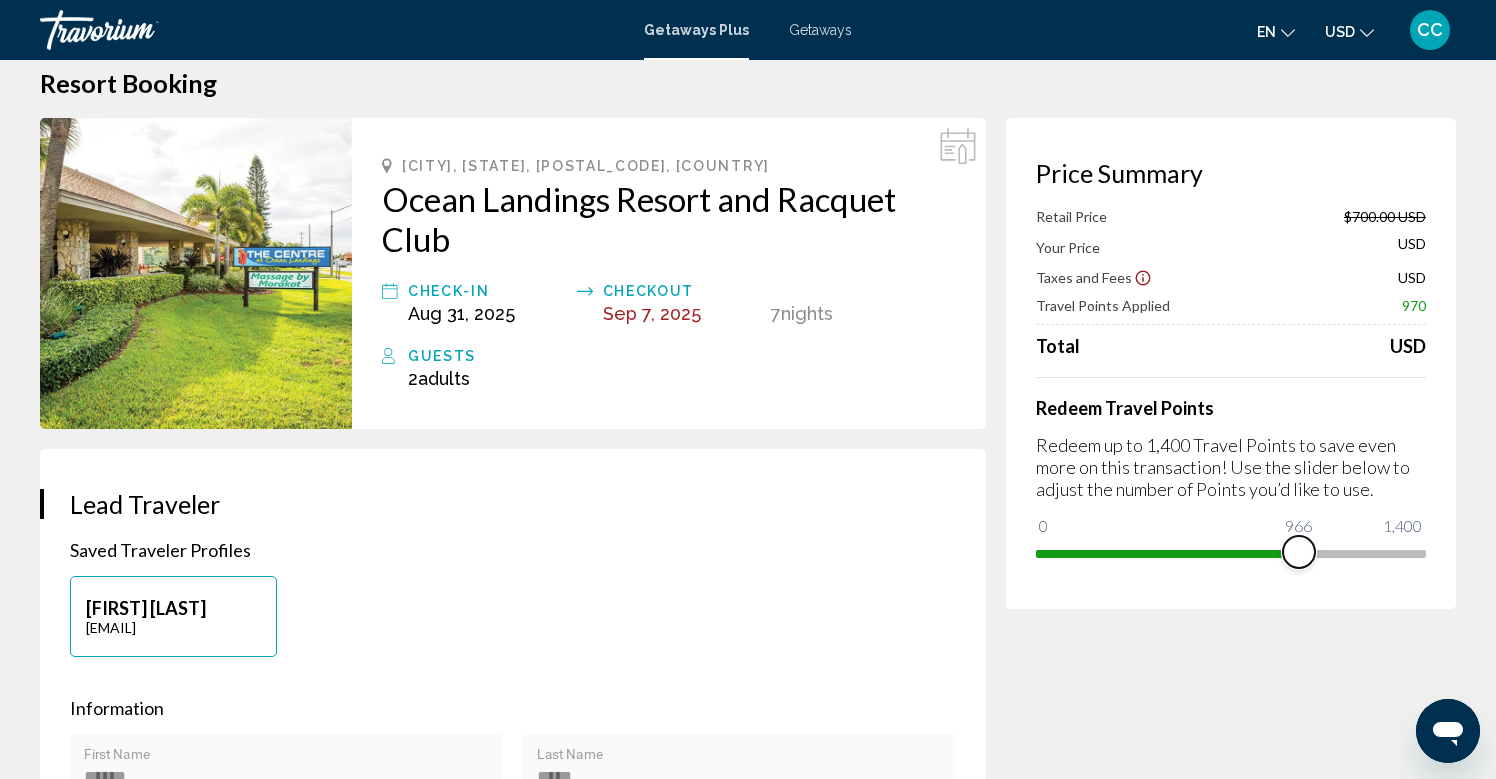 drag, startPoint x: 1334, startPoint y: 550, endPoint x: 1276, endPoint y: 549, distance: 58.00862 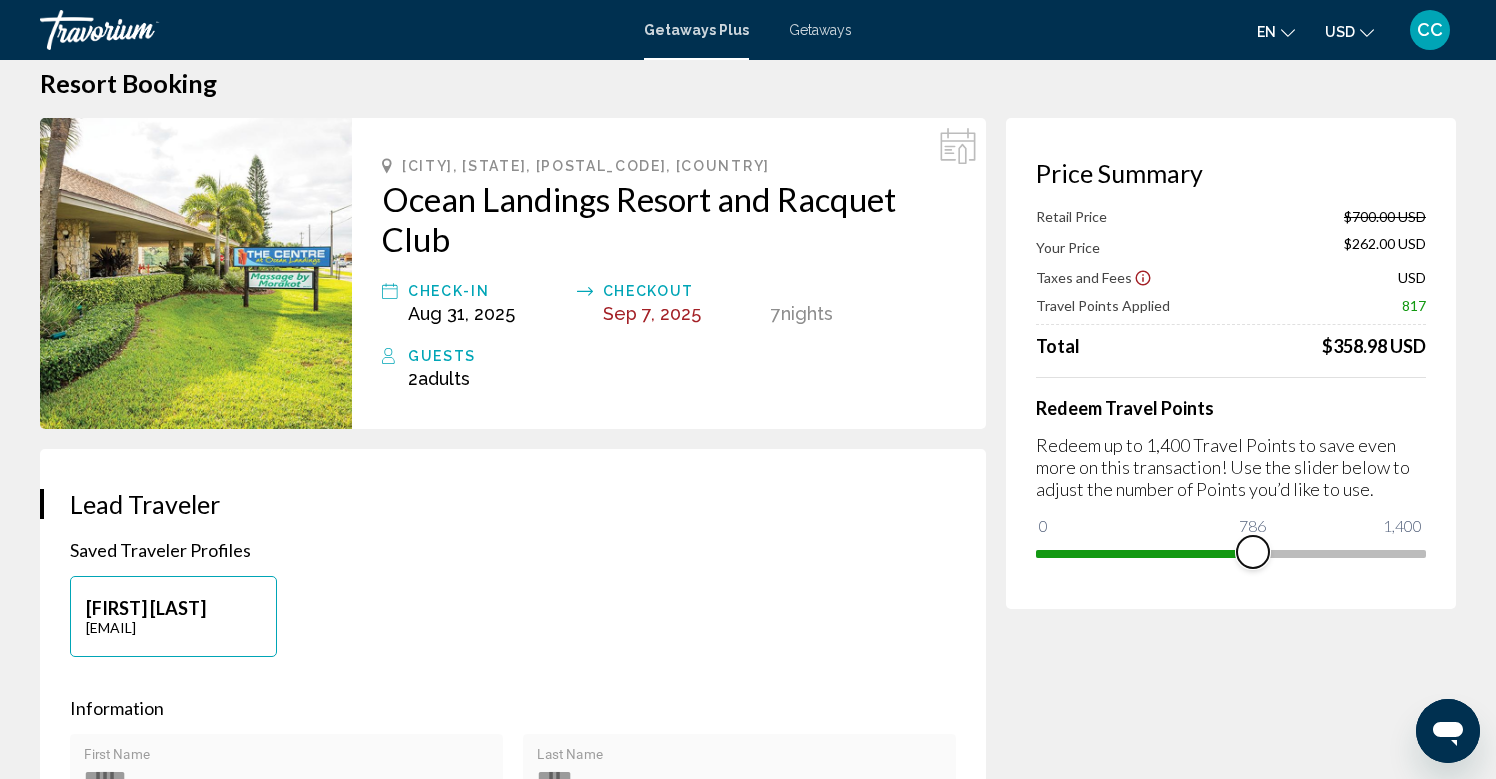 drag, startPoint x: 1275, startPoint y: 546, endPoint x: 1239, endPoint y: 546, distance: 36 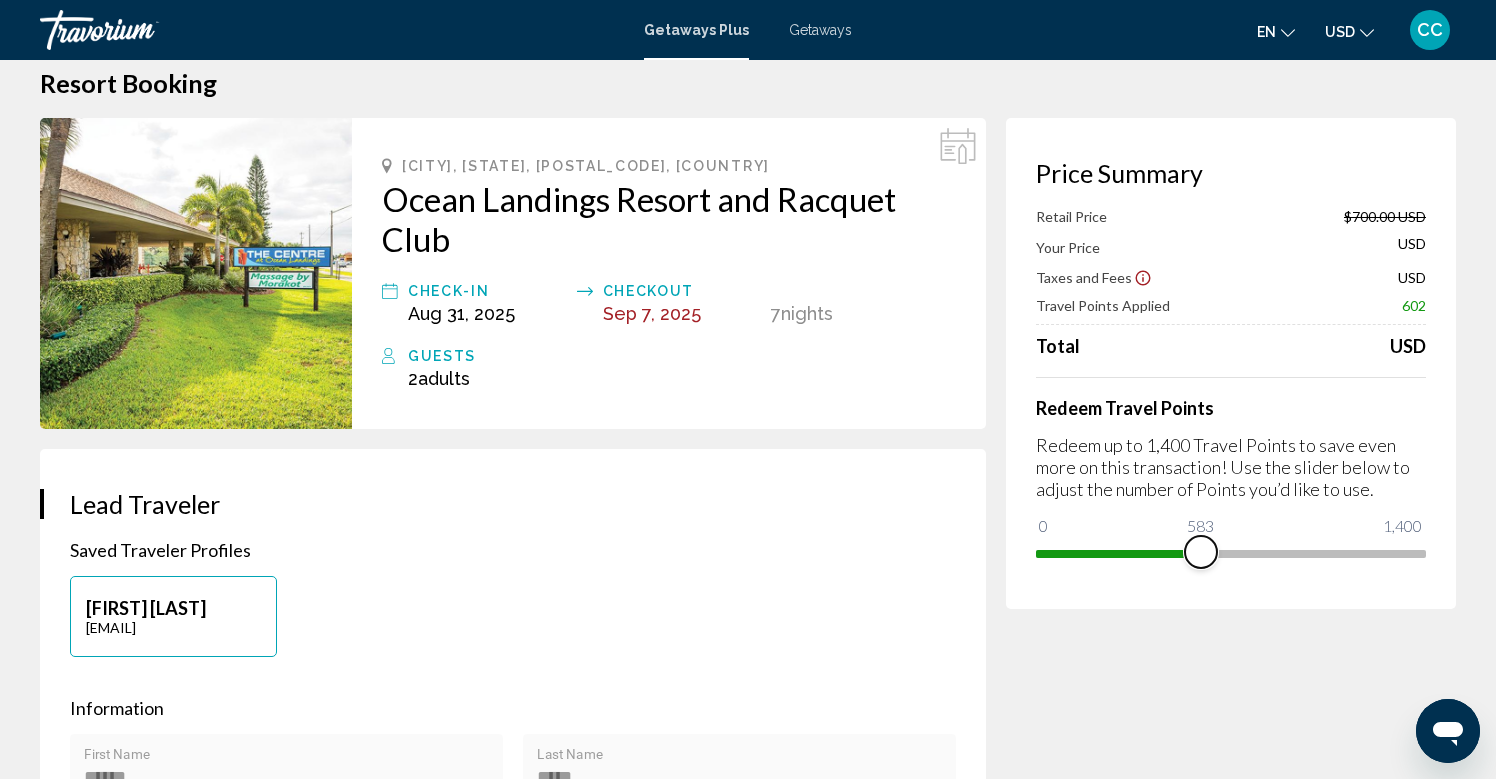 drag, startPoint x: 1242, startPoint y: 549, endPoint x: 1201, endPoint y: 549, distance: 41 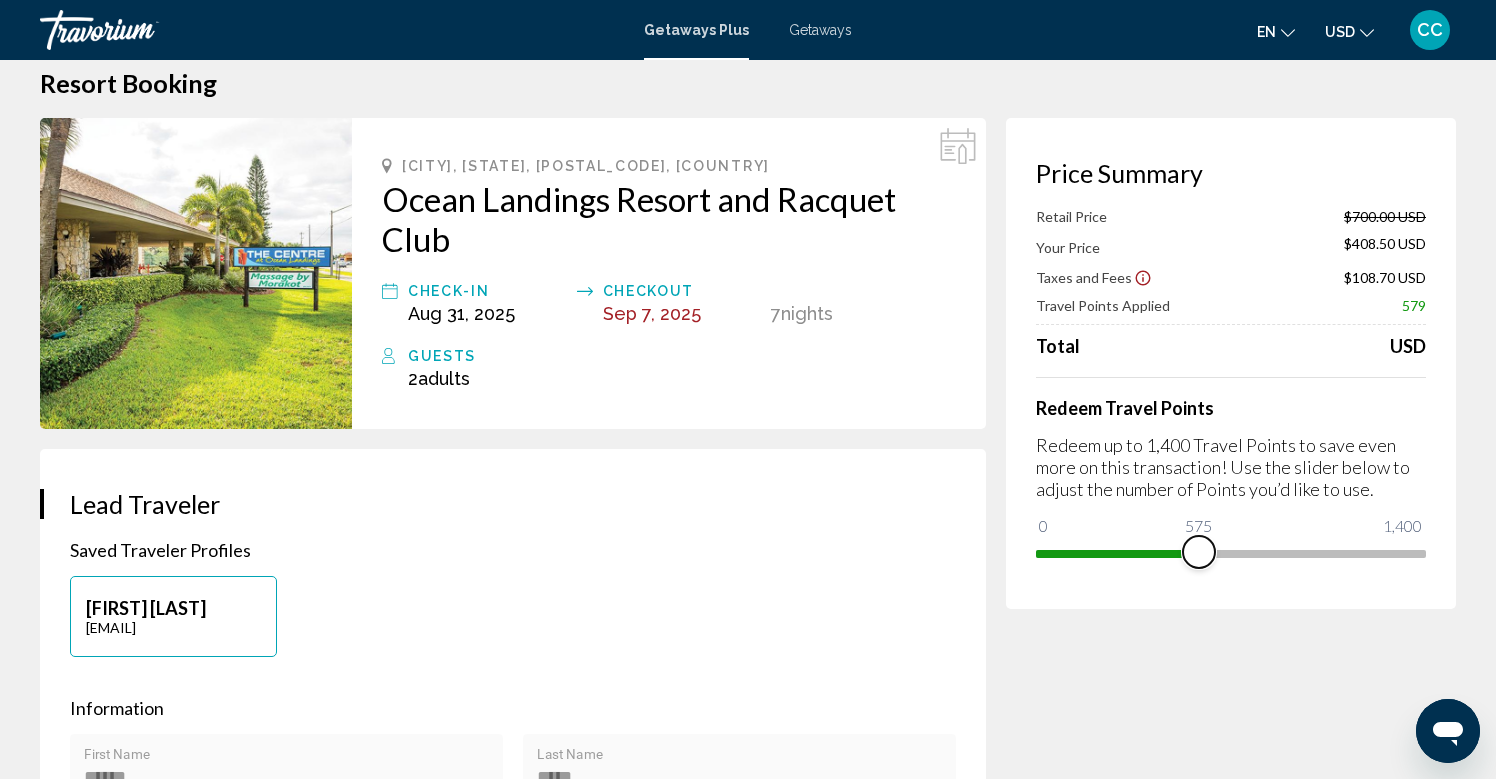 drag, startPoint x: 1201, startPoint y: 548, endPoint x: 1186, endPoint y: 548, distance: 15 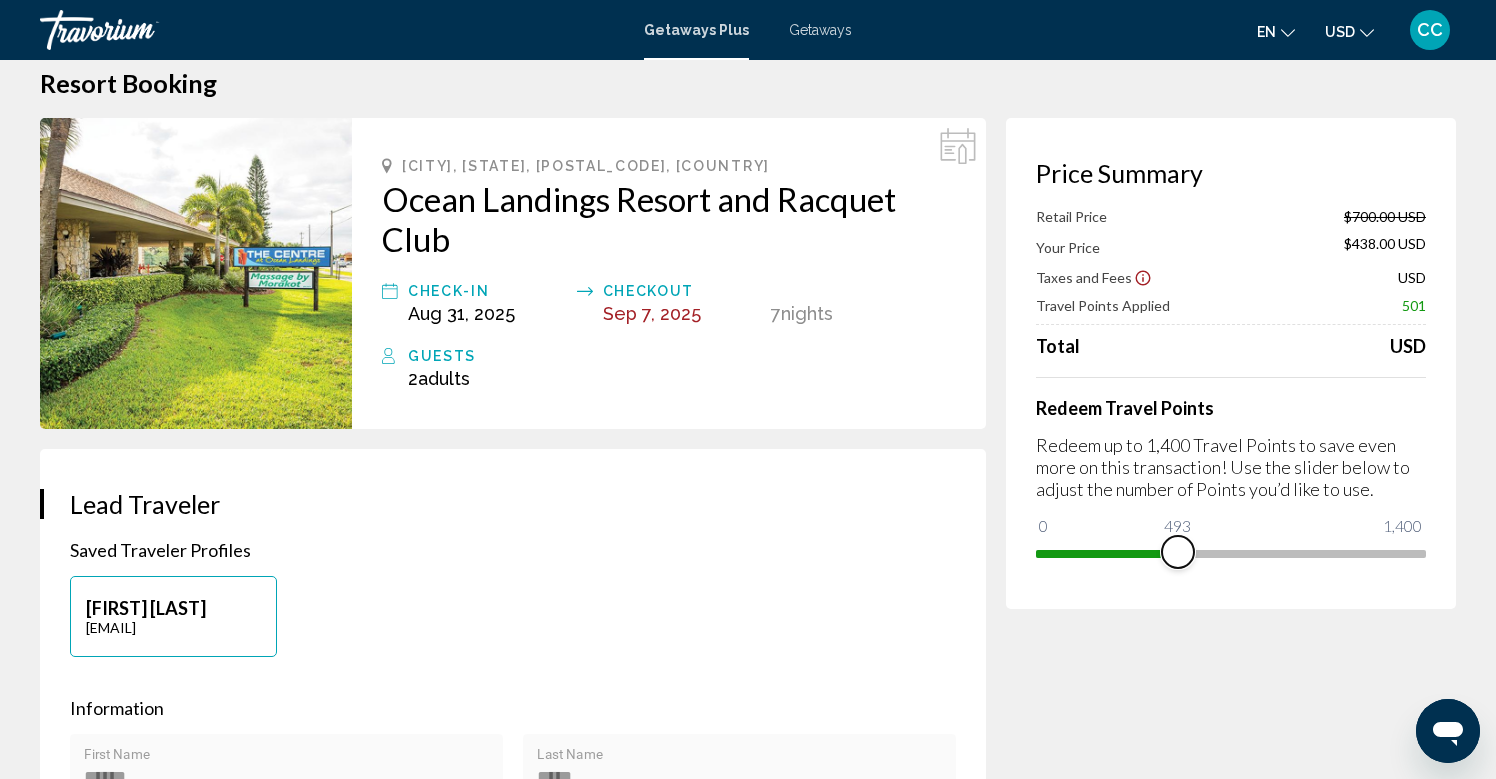 click at bounding box center (1178, 552) 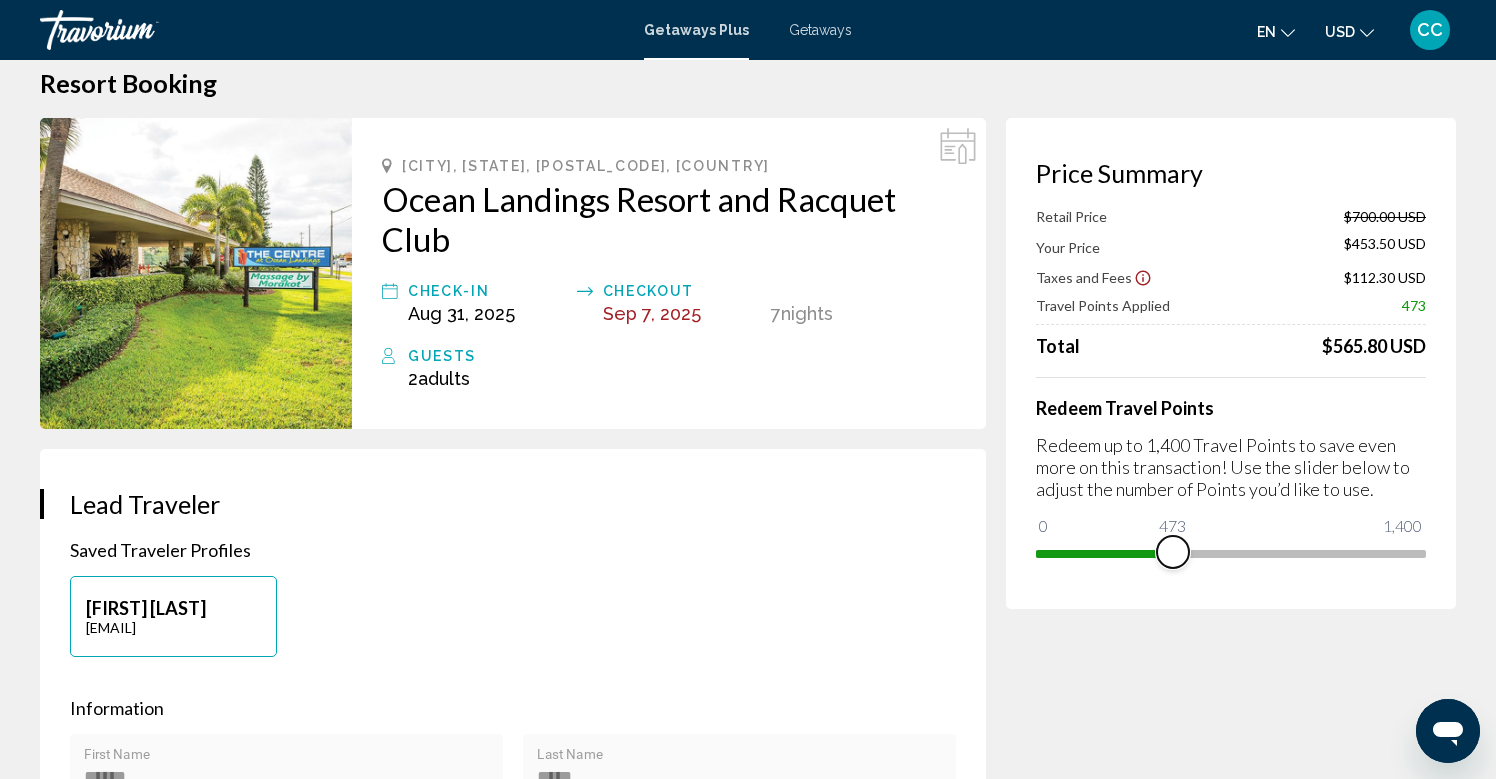 click at bounding box center (1173, 552) 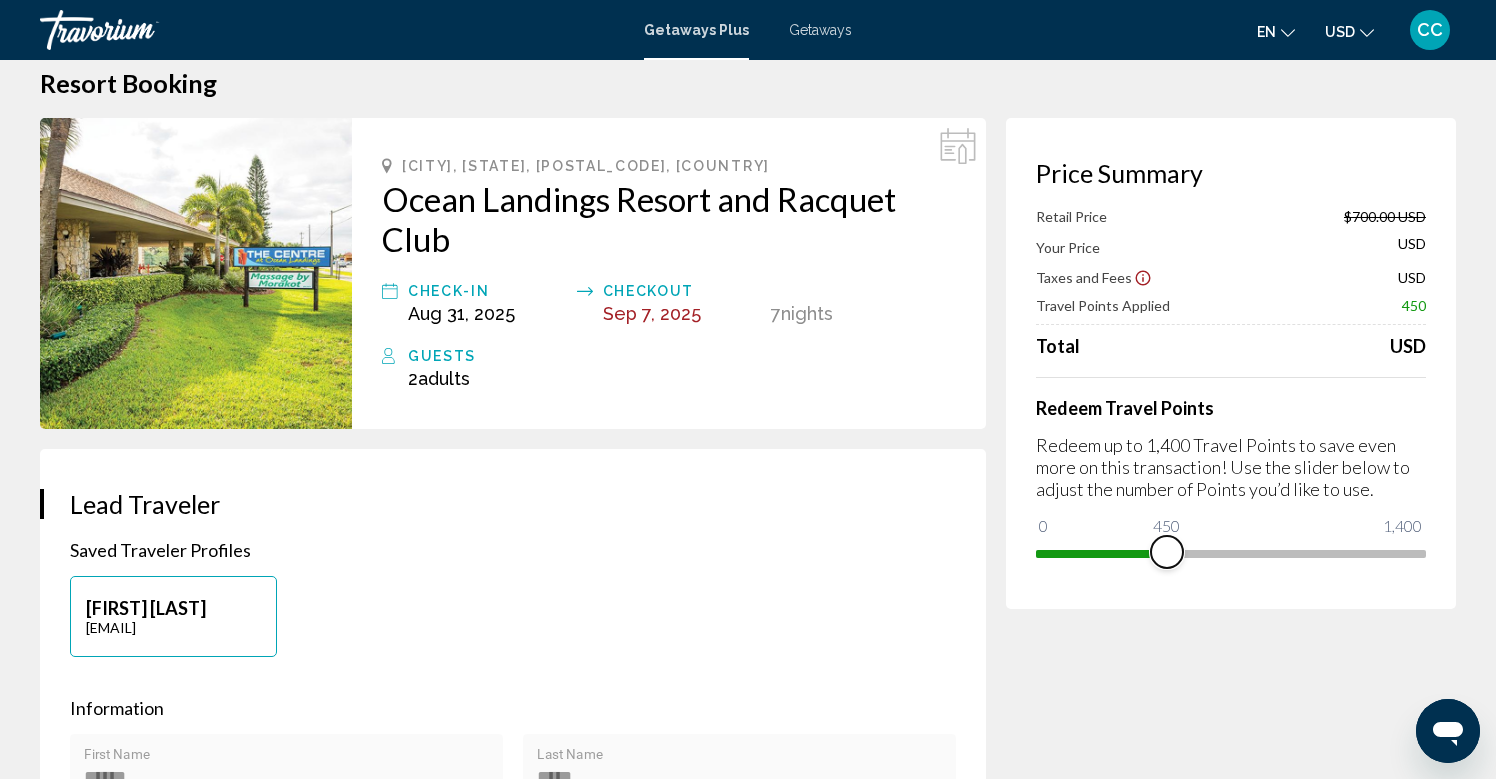 click at bounding box center (1167, 552) 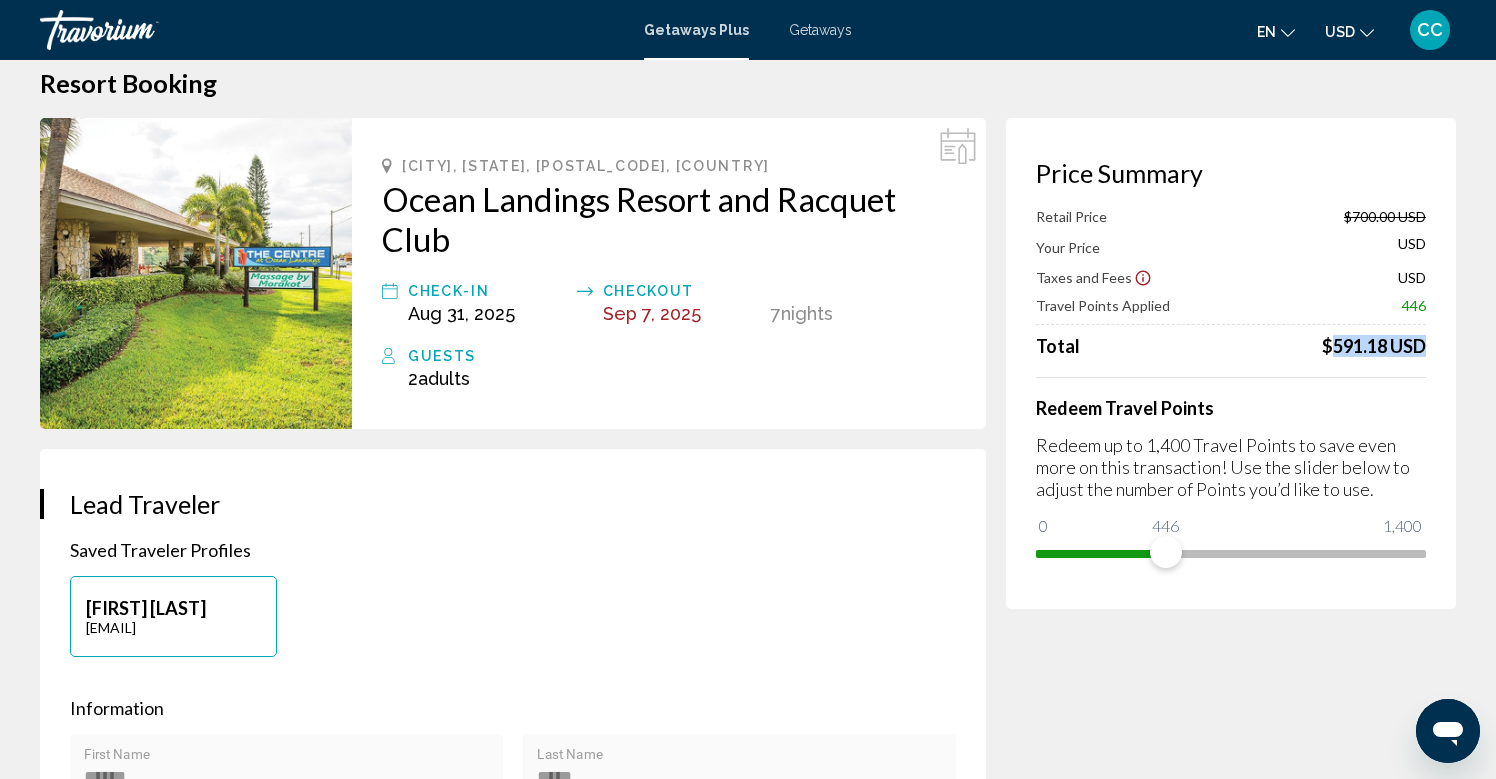 drag, startPoint x: 1323, startPoint y: 349, endPoint x: 1417, endPoint y: 348, distance: 94.00532 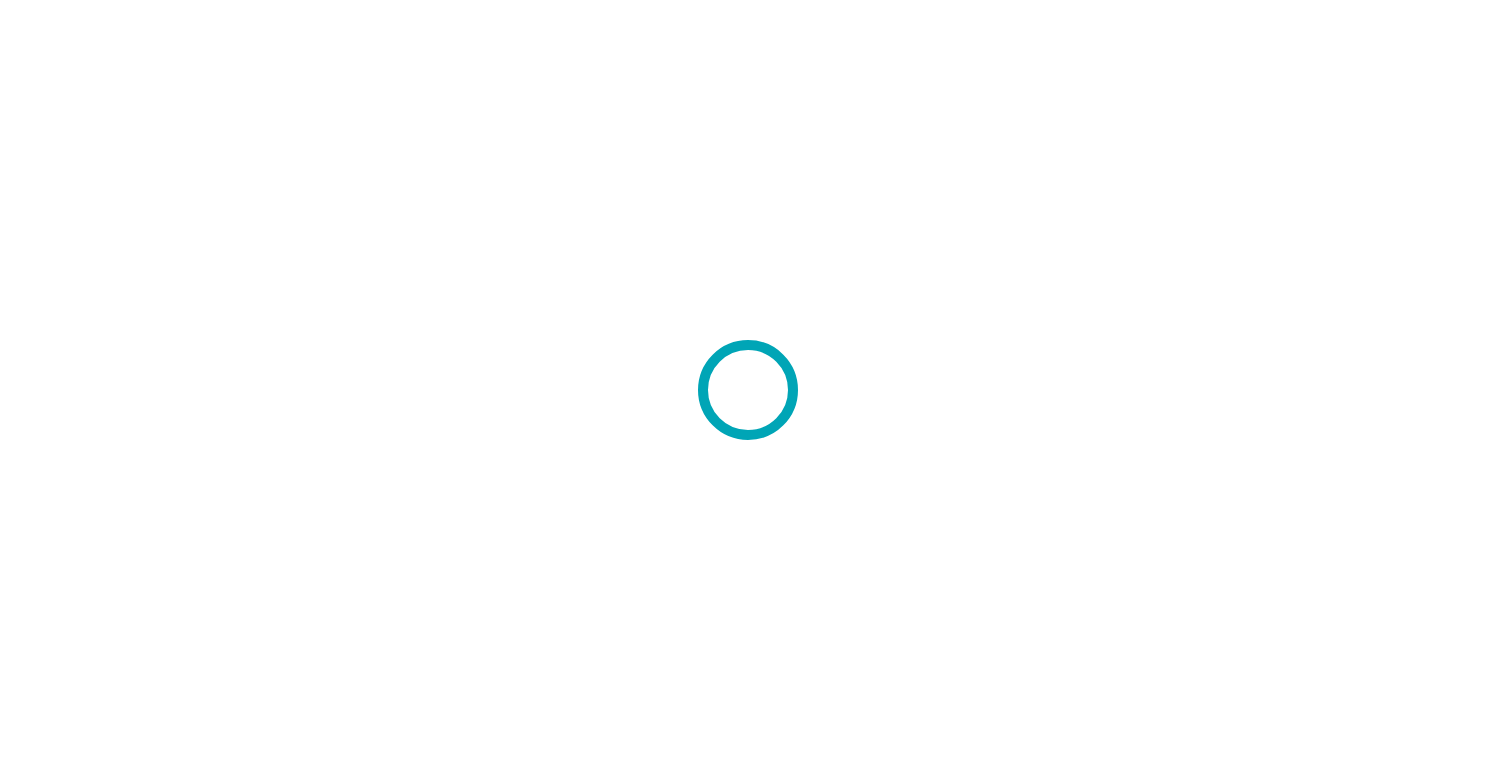 scroll, scrollTop: 0, scrollLeft: 0, axis: both 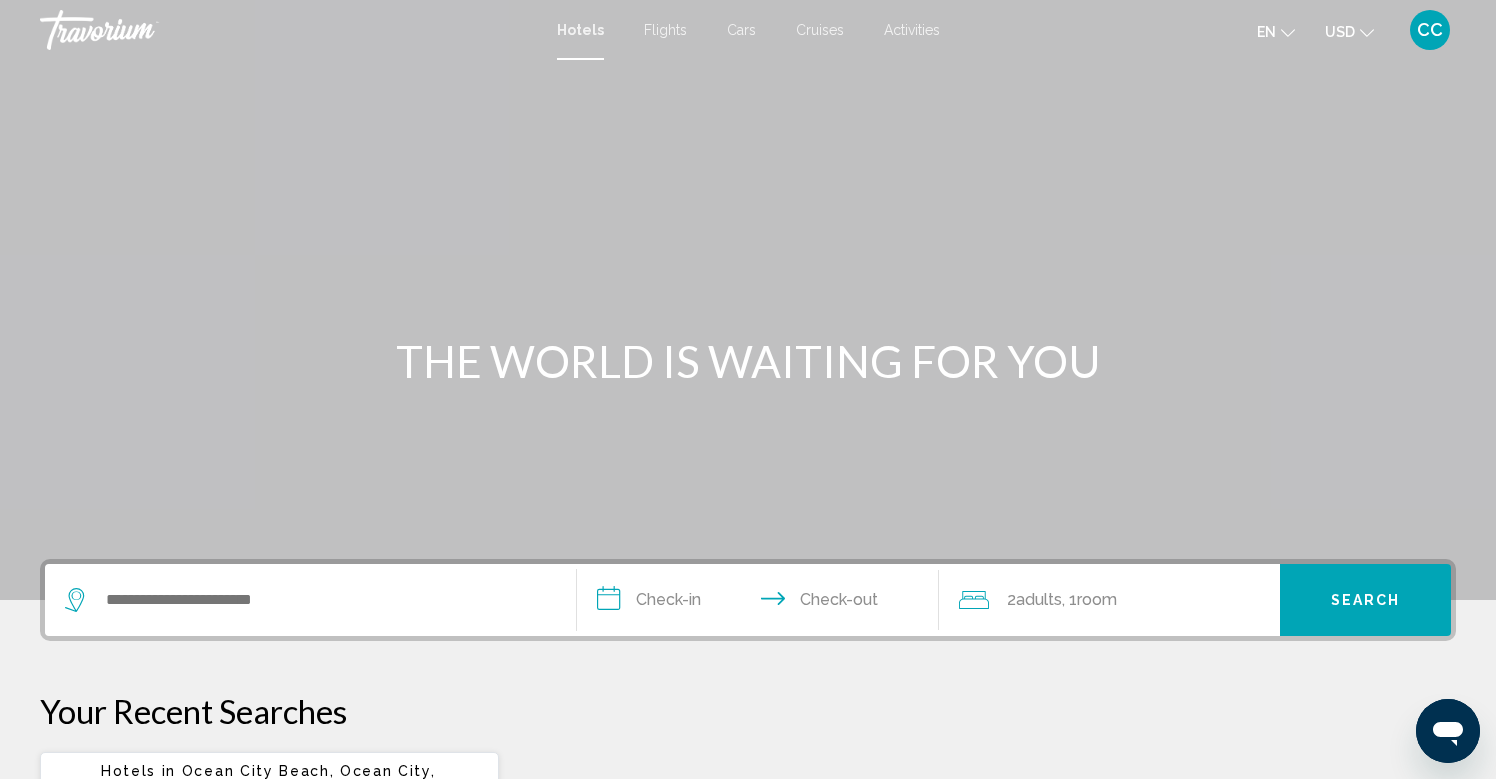 click on "Cruises" at bounding box center [820, 30] 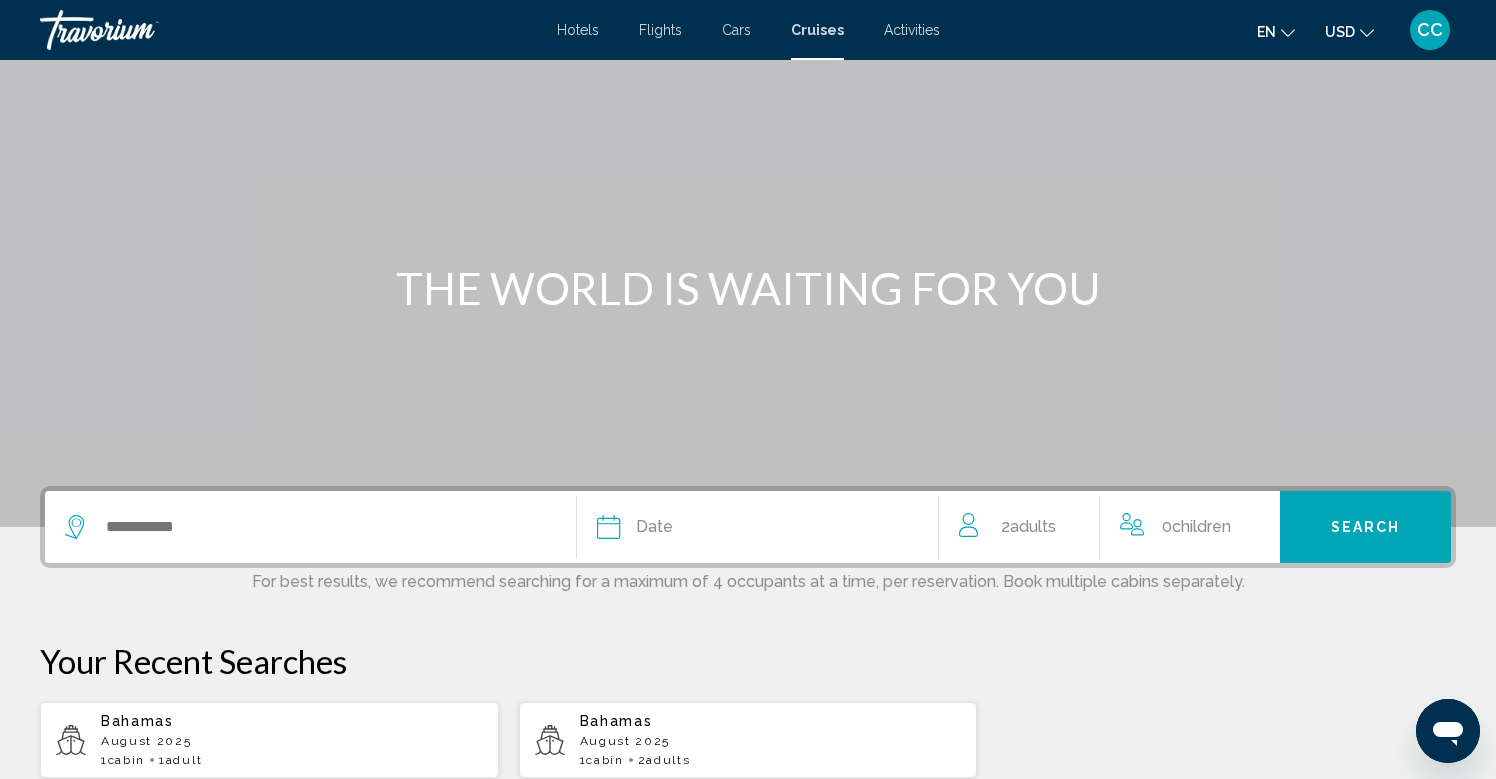 scroll, scrollTop: 130, scrollLeft: 0, axis: vertical 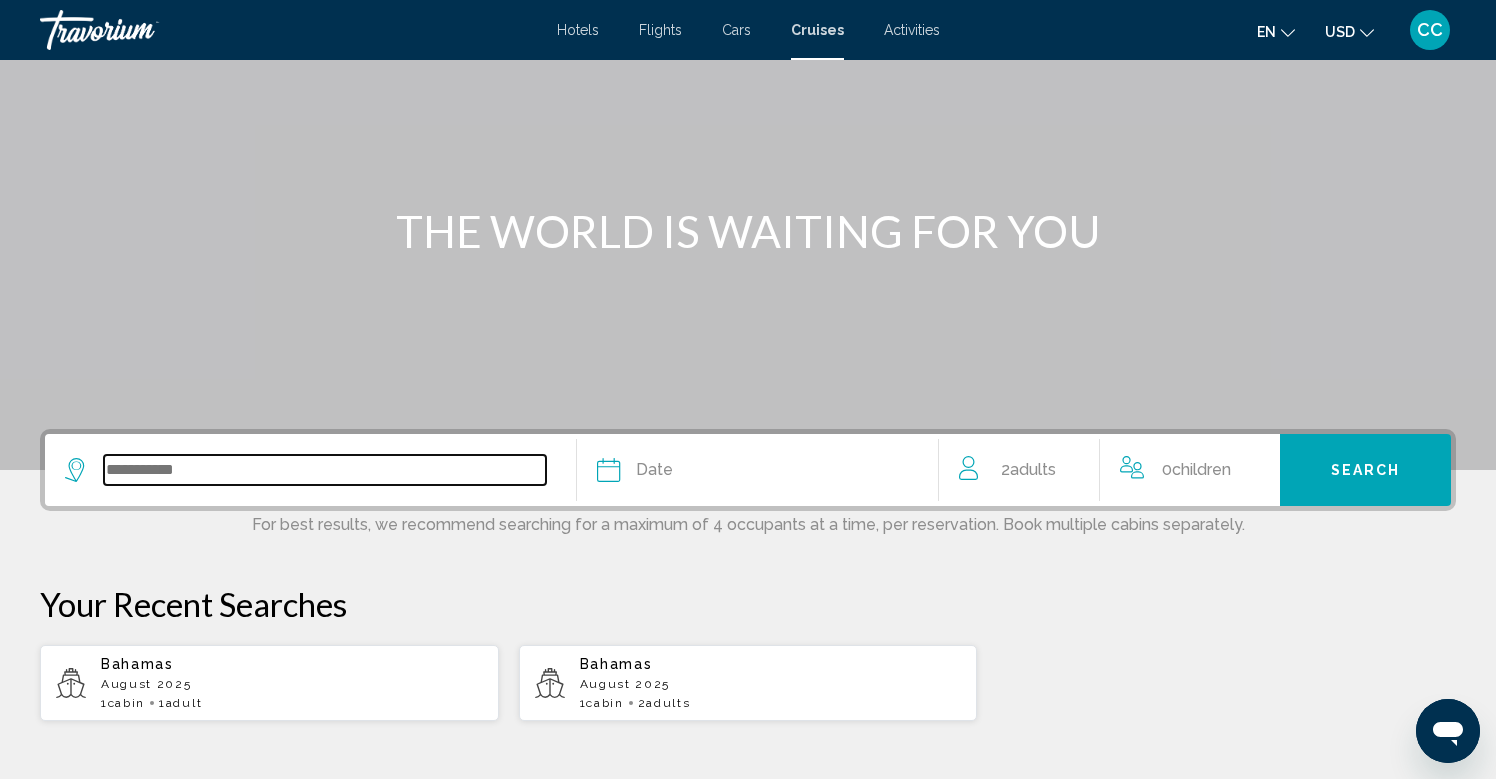 click at bounding box center [325, 470] 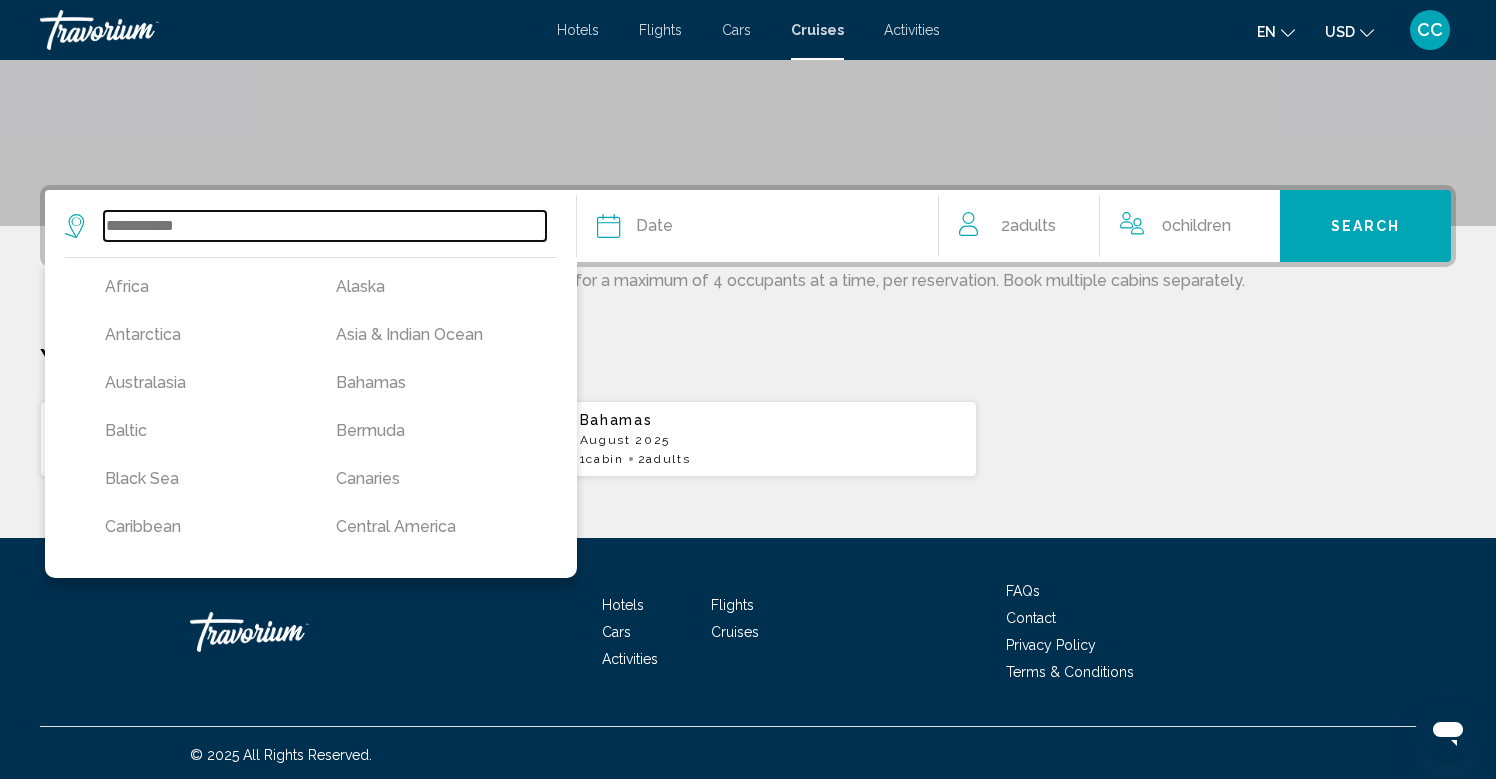 scroll, scrollTop: 378, scrollLeft: 0, axis: vertical 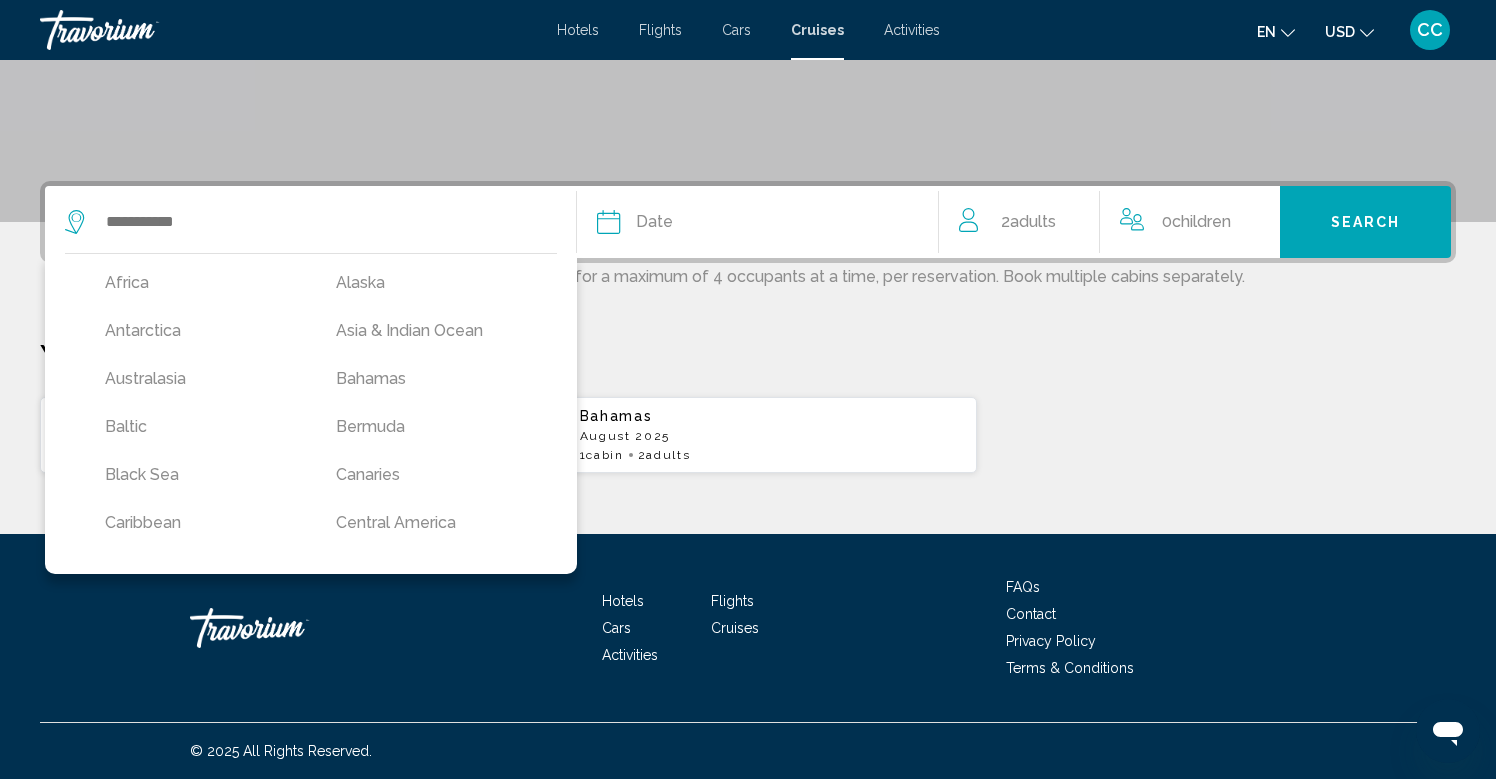 click on "Date" 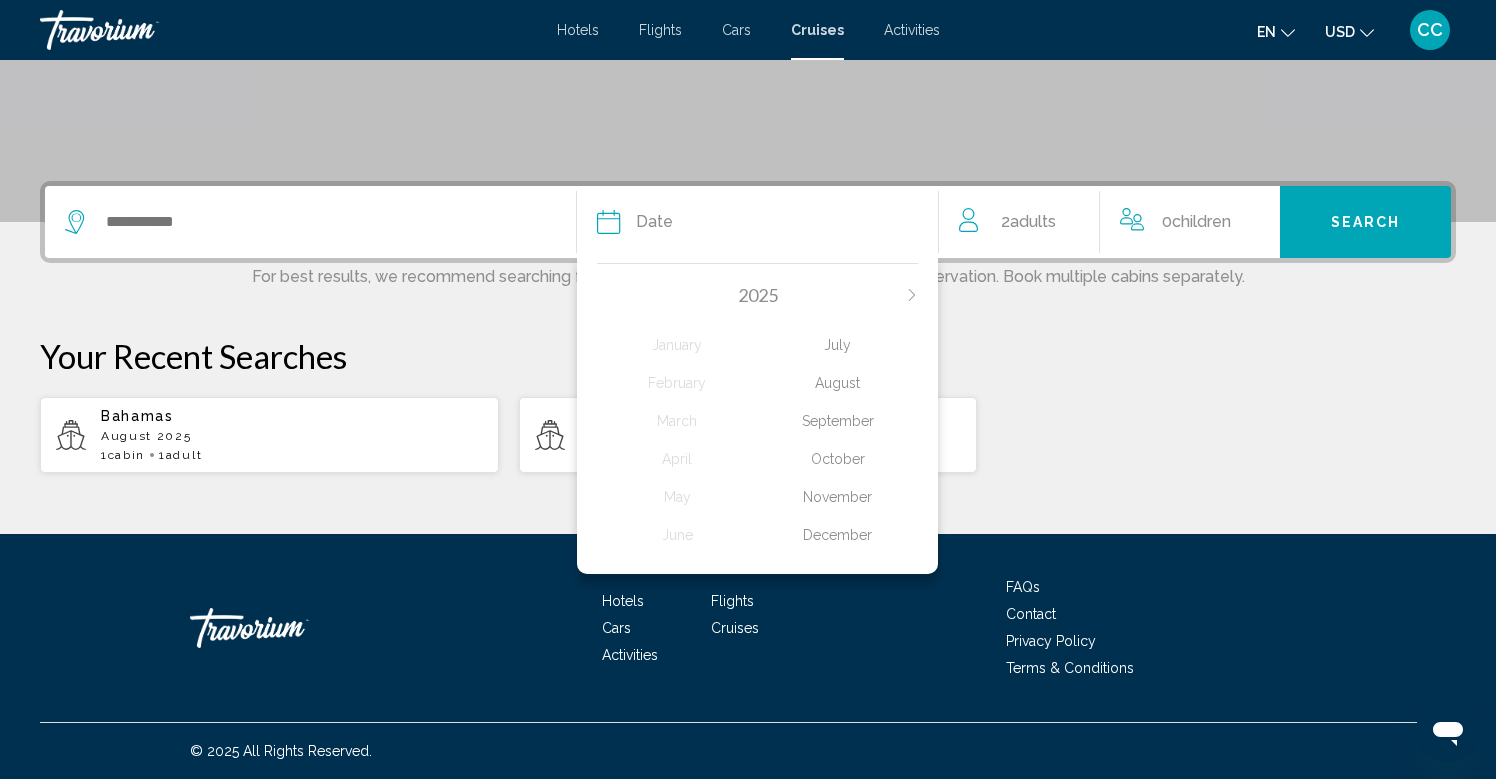 click on "Your Recent Searches" at bounding box center [748, 356] 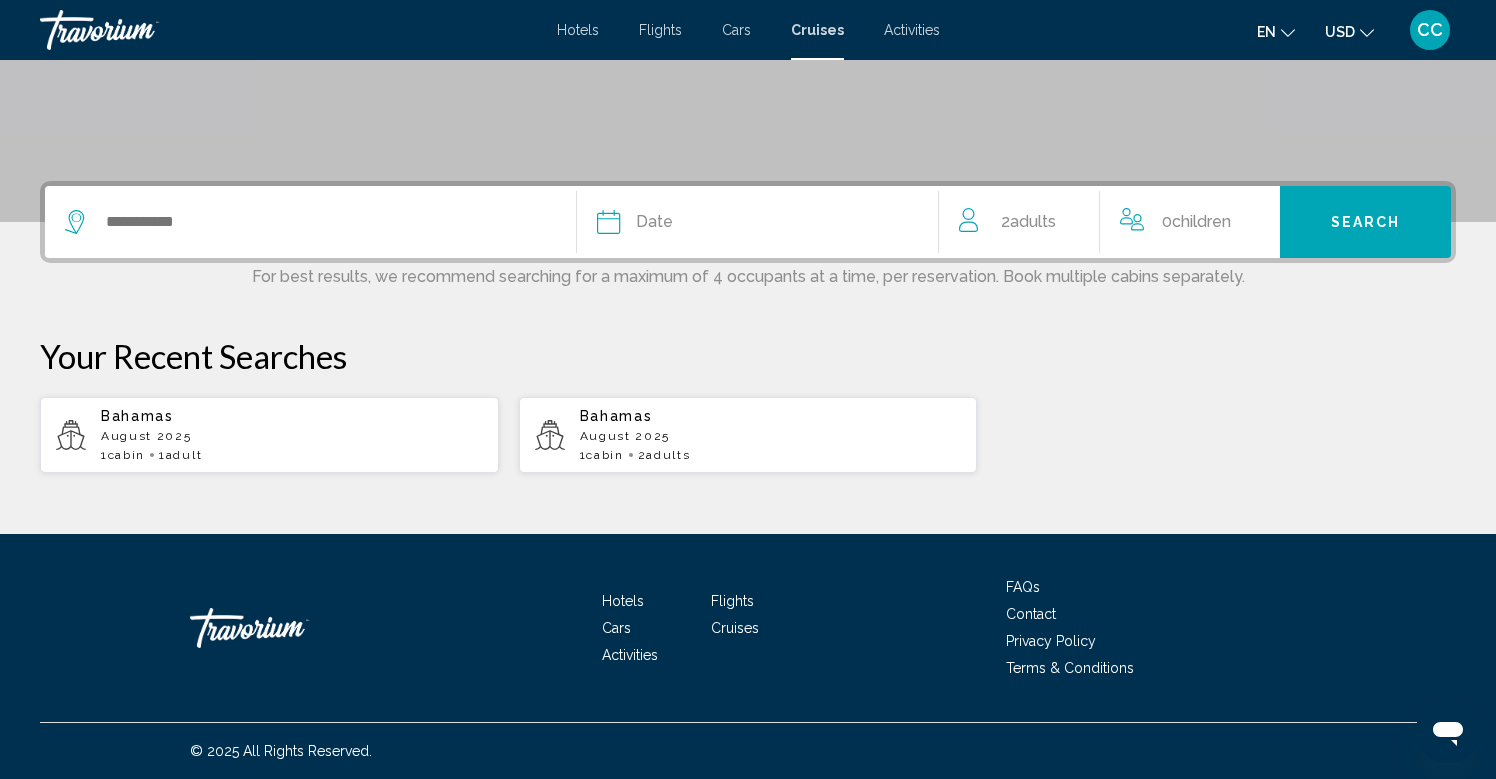 click on "Bahamas  August 2025  1  cabin 1  Adult Adults" at bounding box center (292, 435) 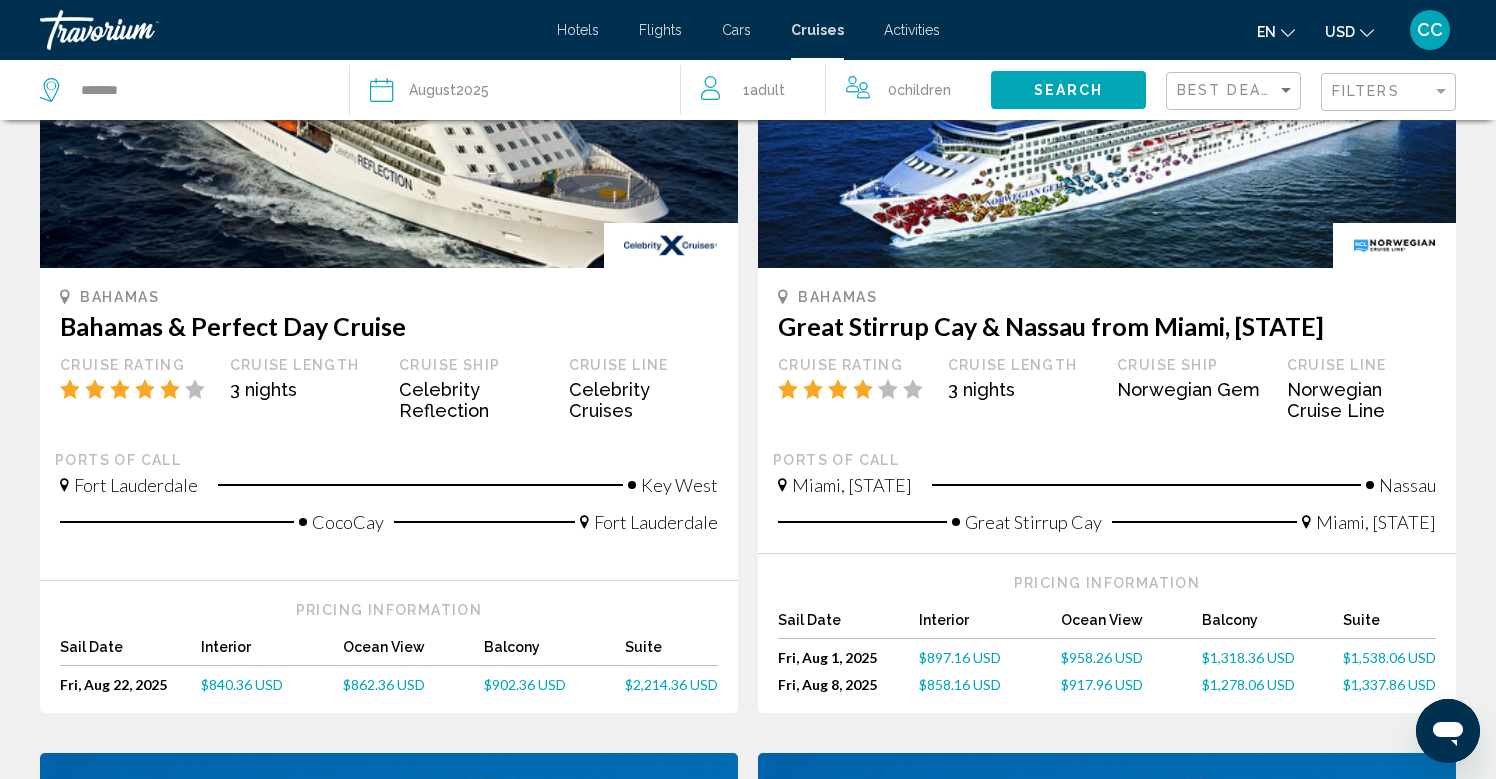 scroll, scrollTop: 974, scrollLeft: 0, axis: vertical 